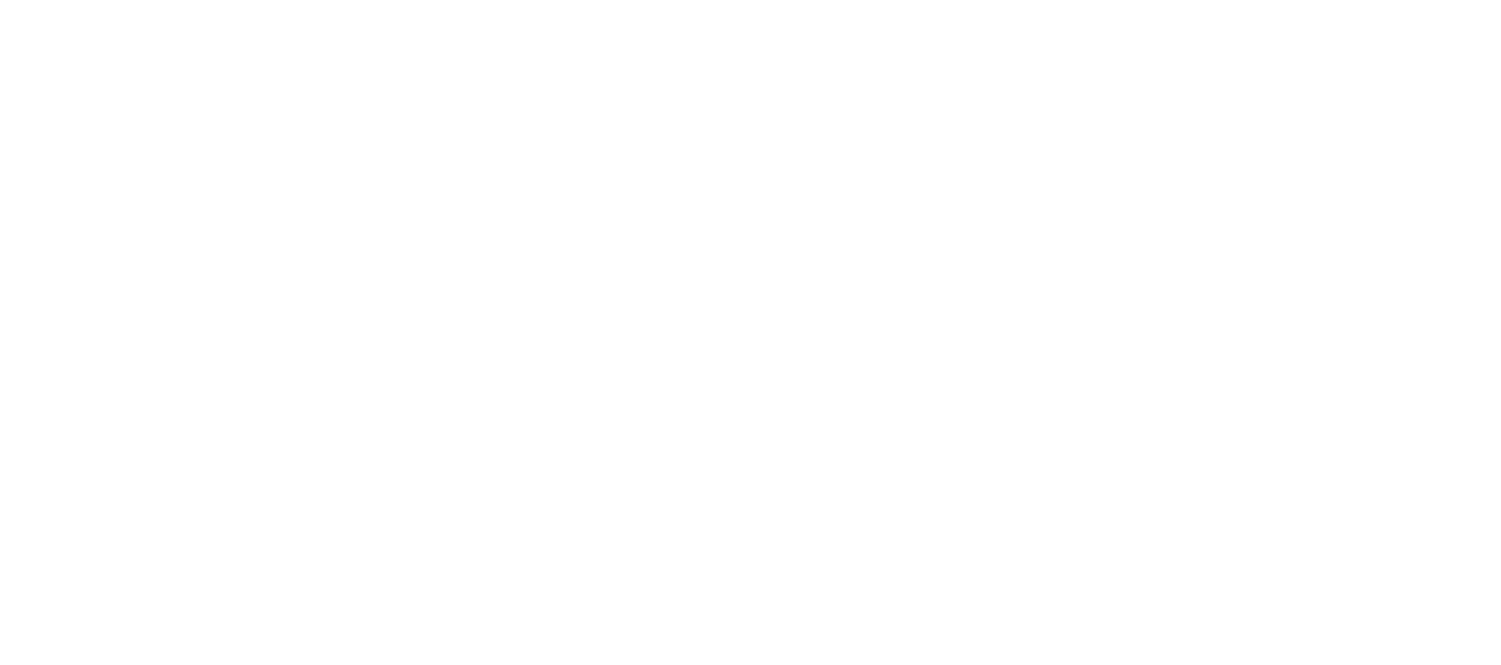 scroll, scrollTop: 0, scrollLeft: 0, axis: both 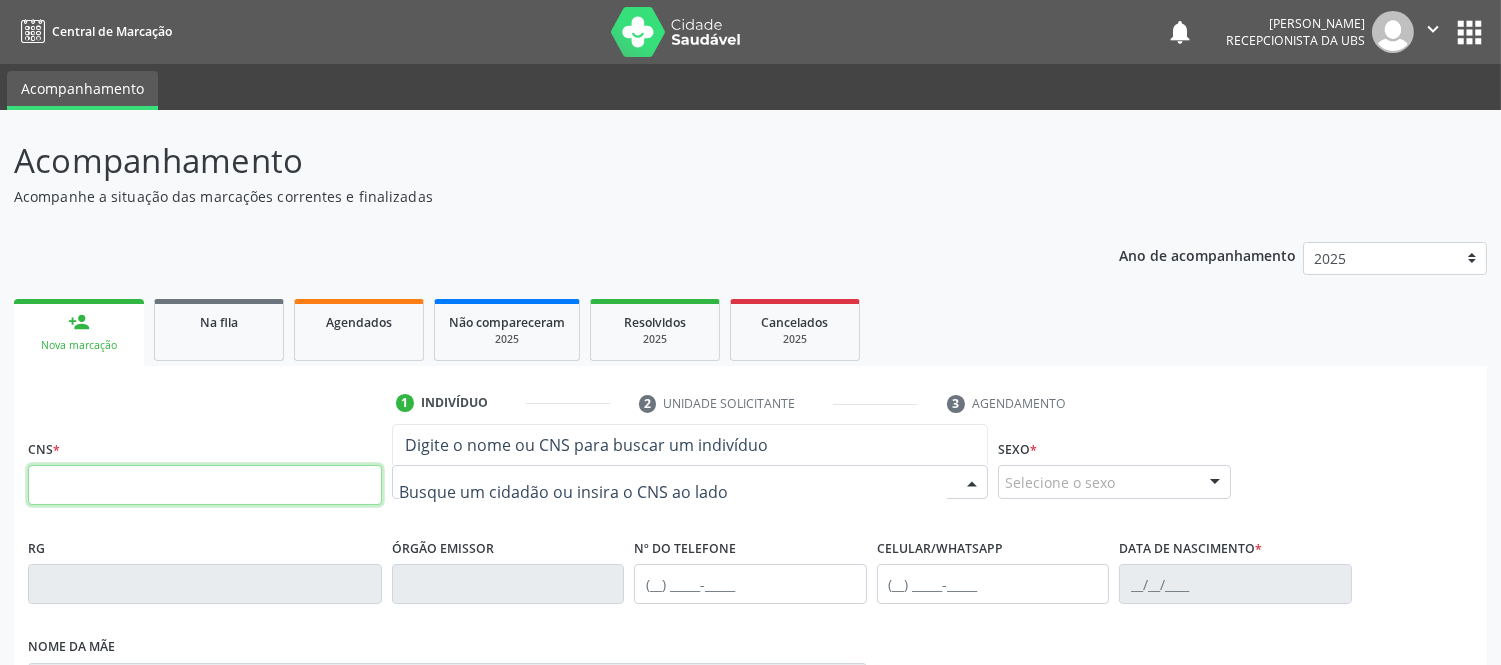 click at bounding box center (205, 485) 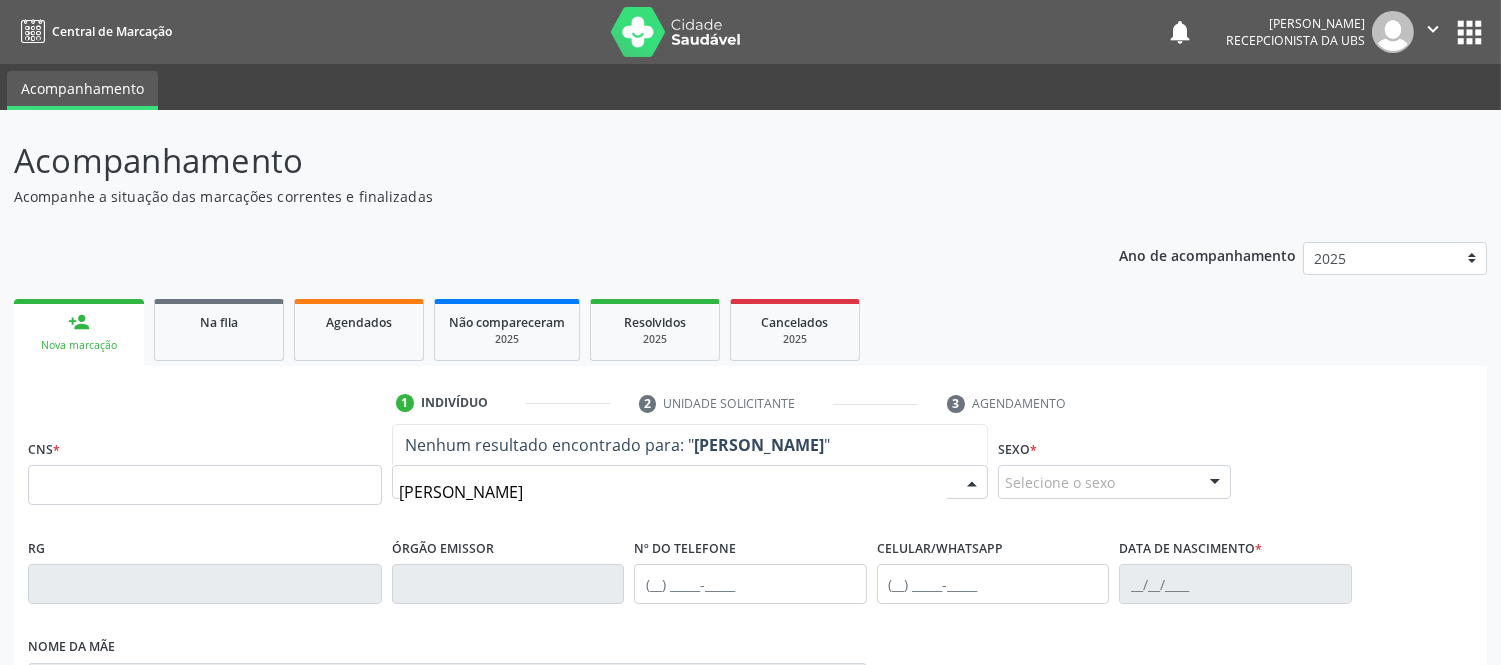 type on "[PERSON_NAME]" 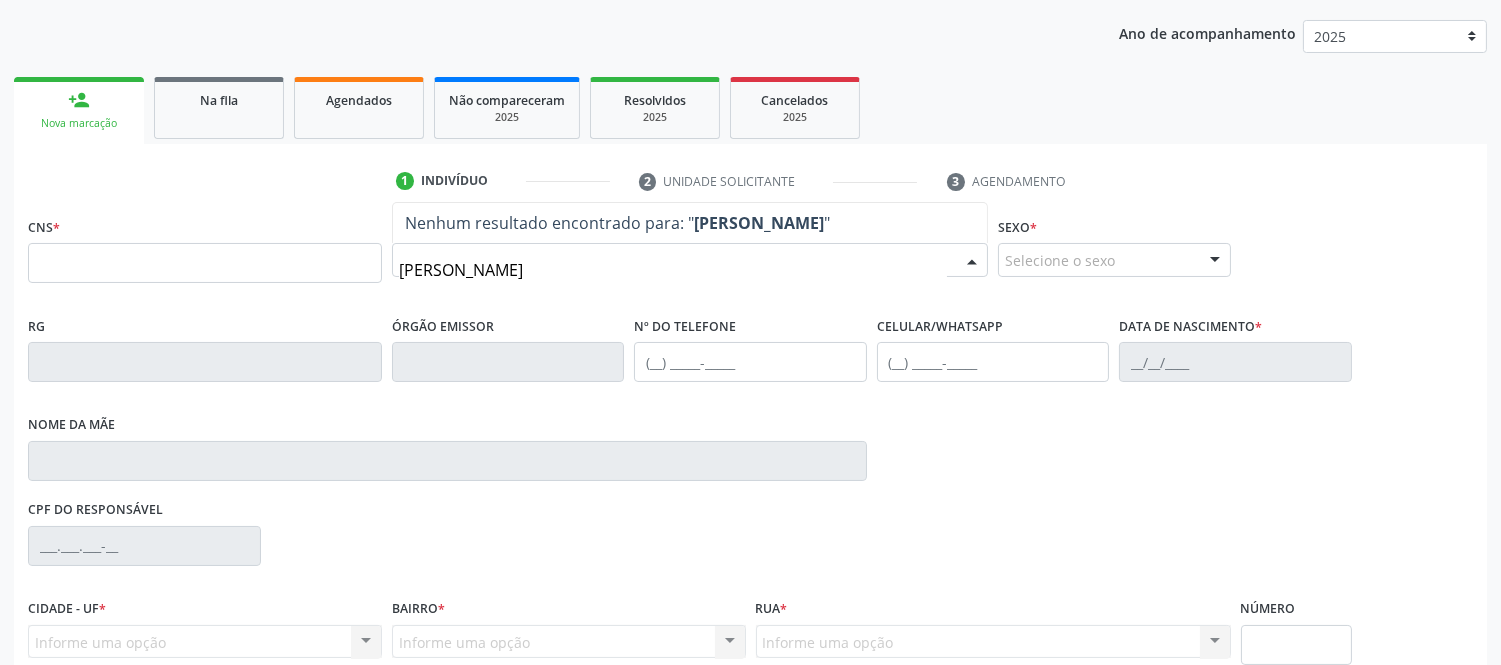 click on "[PERSON_NAME]" at bounding box center (673, 270) 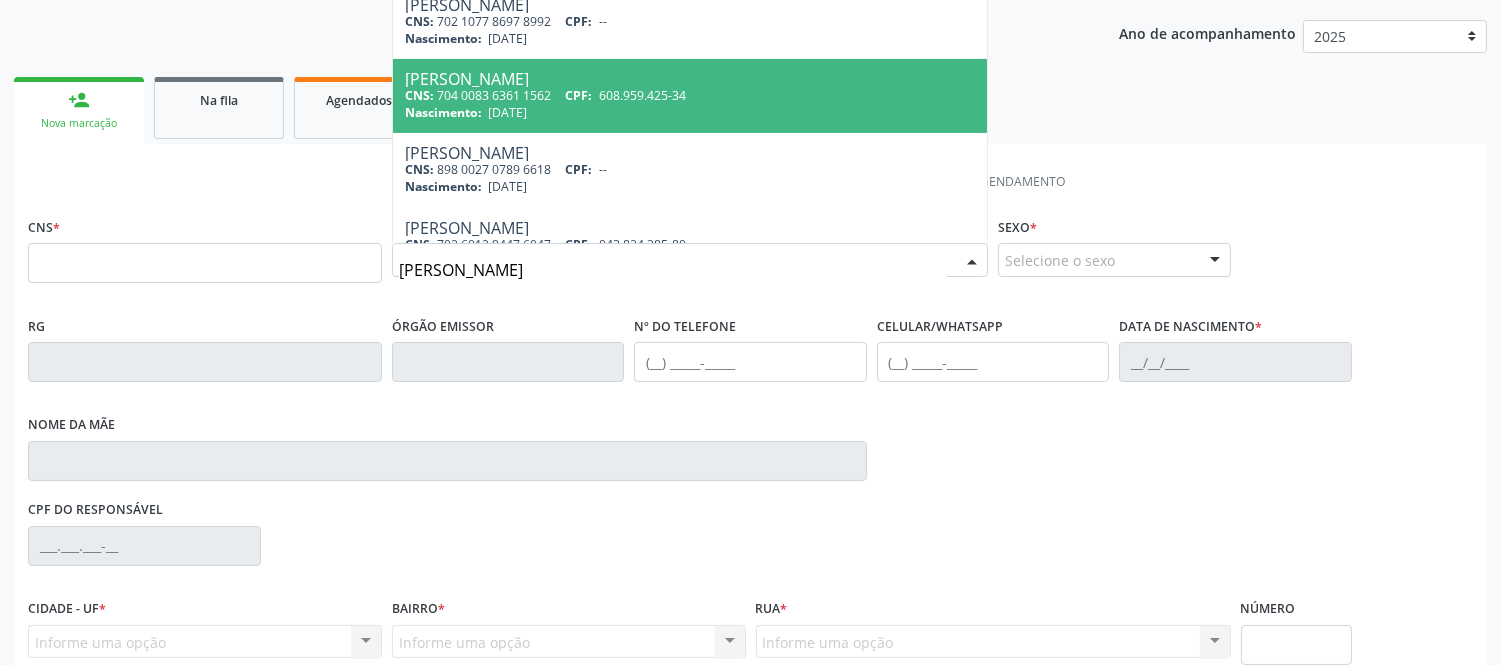 scroll, scrollTop: 815, scrollLeft: 0, axis: vertical 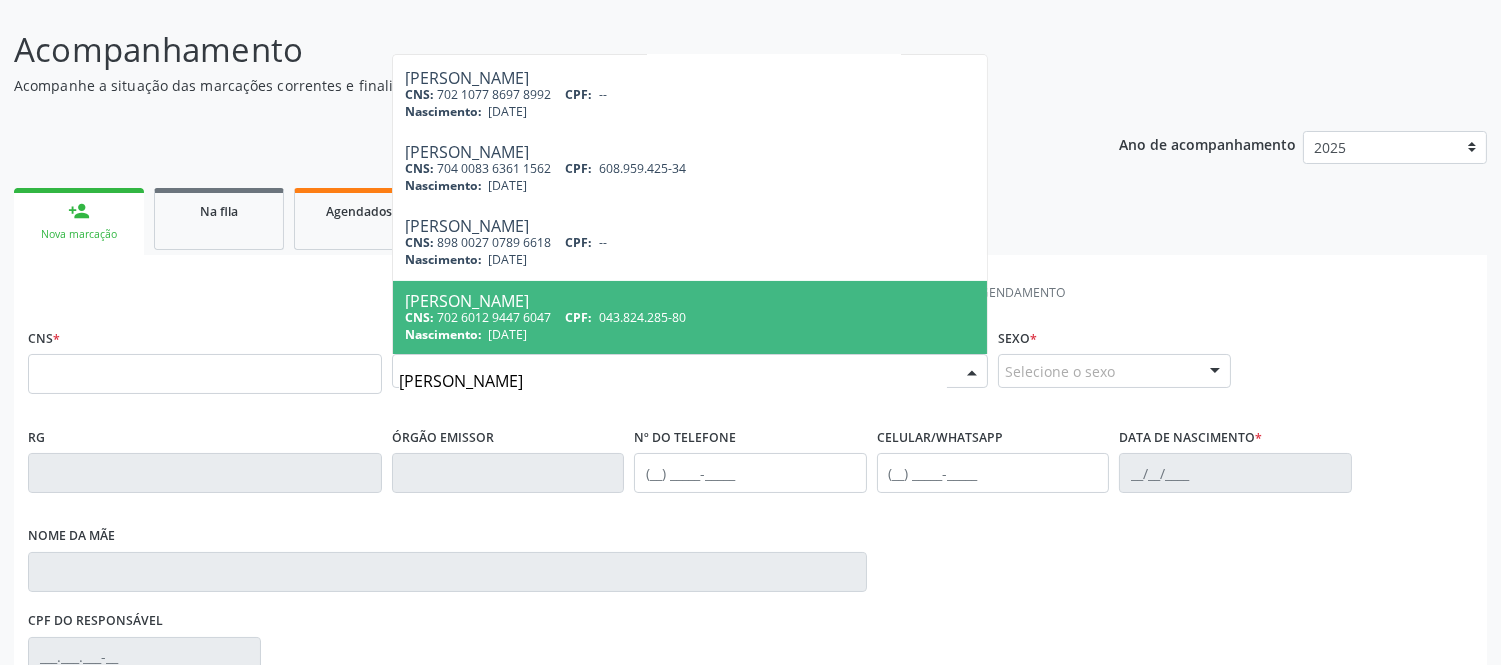 type on "[PERSON_NAME]" 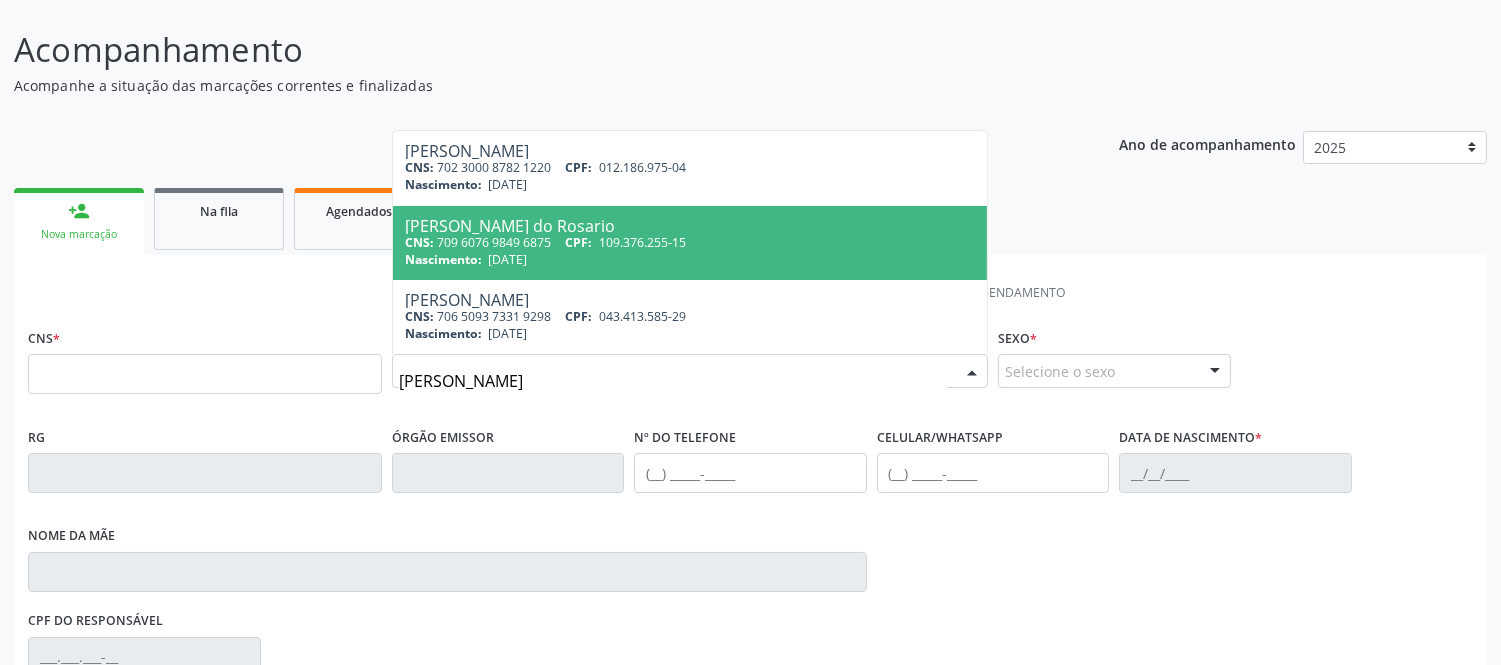 scroll, scrollTop: 0, scrollLeft: 0, axis: both 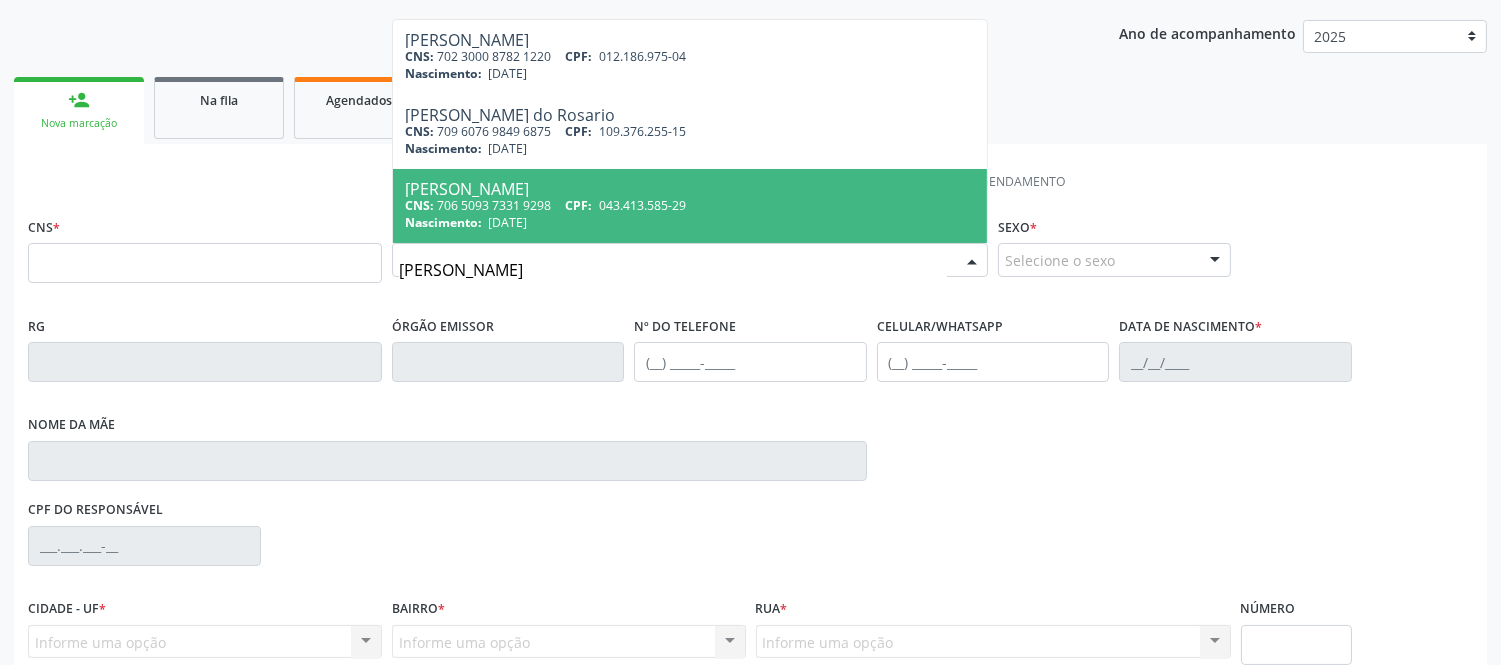 click on "Nascimento:
[DATE]" at bounding box center (690, 222) 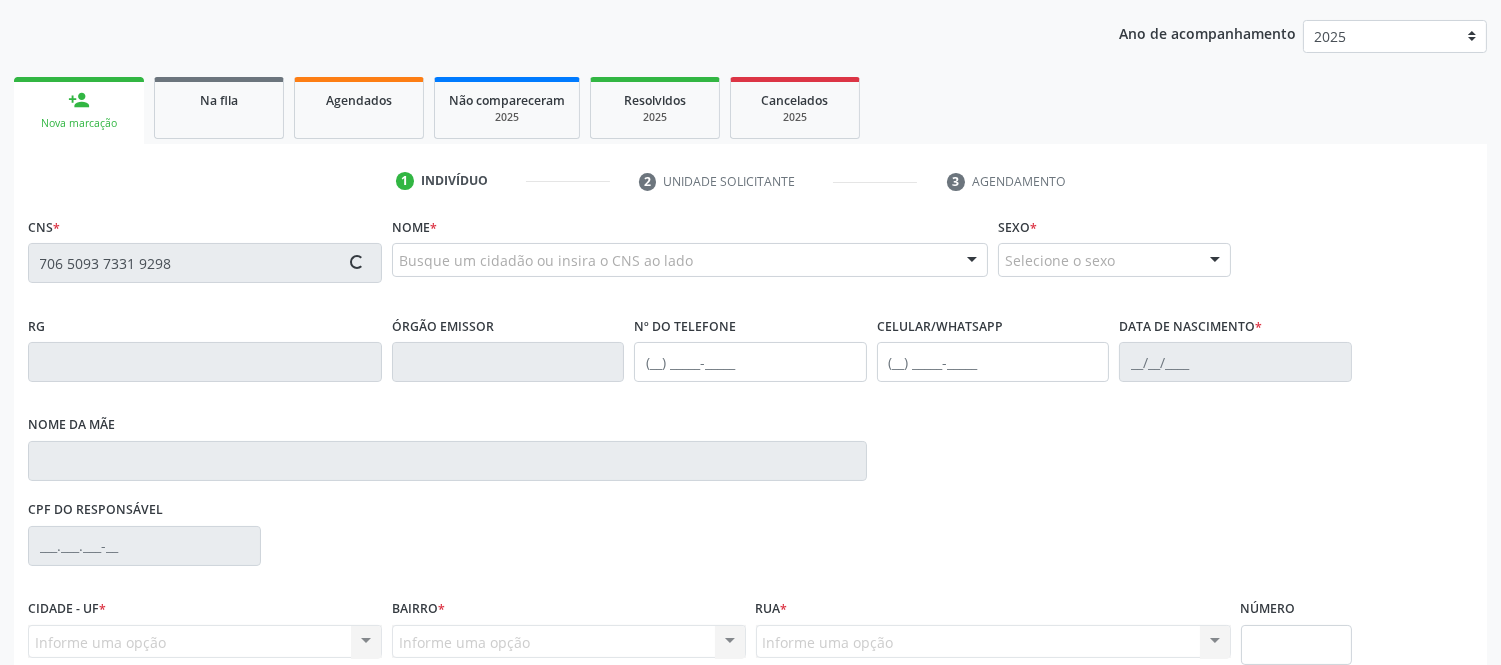 type 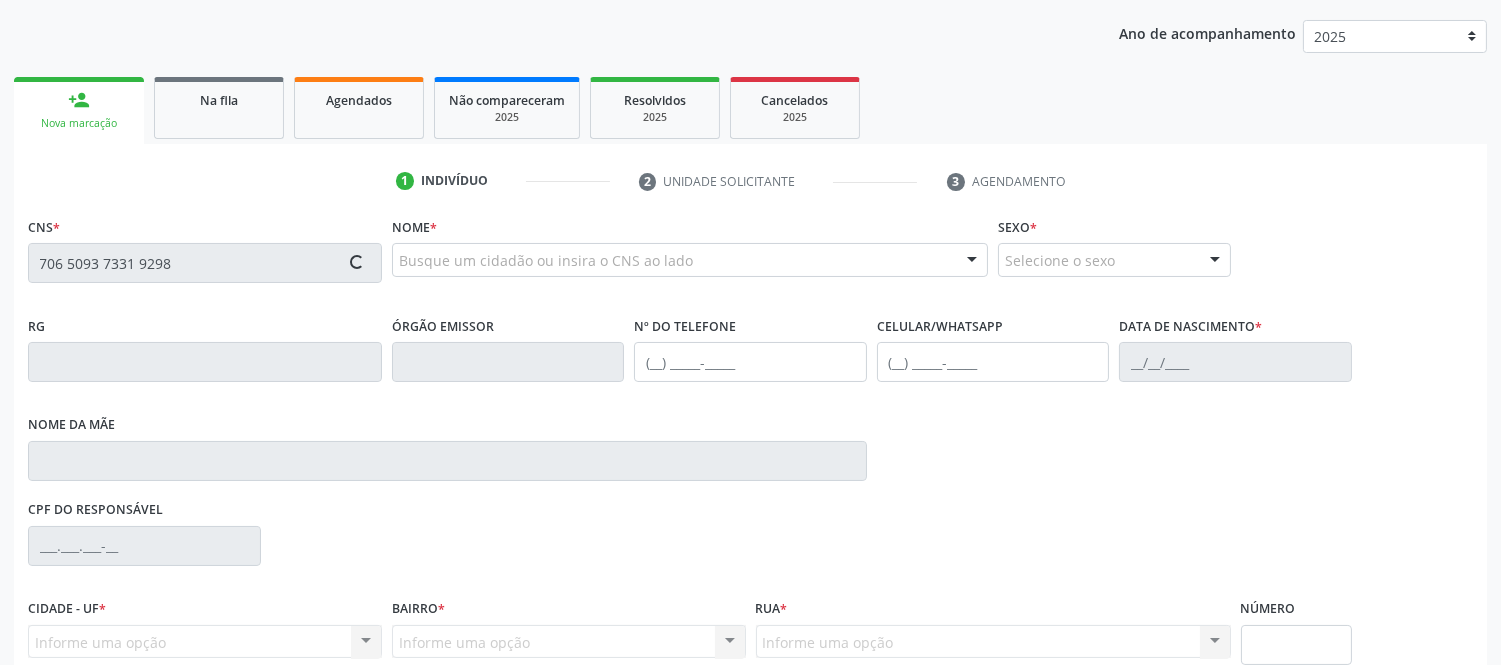 type 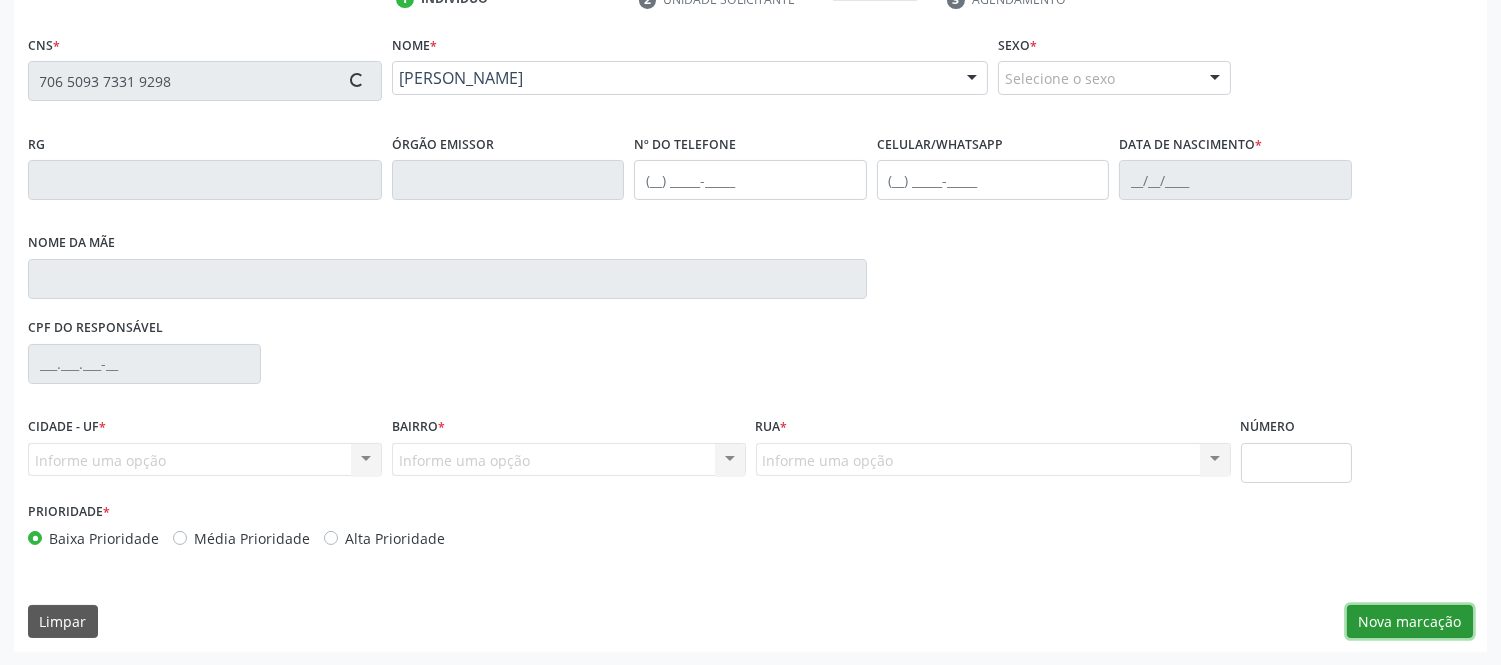 type on "[PHONE_NUMBER]" 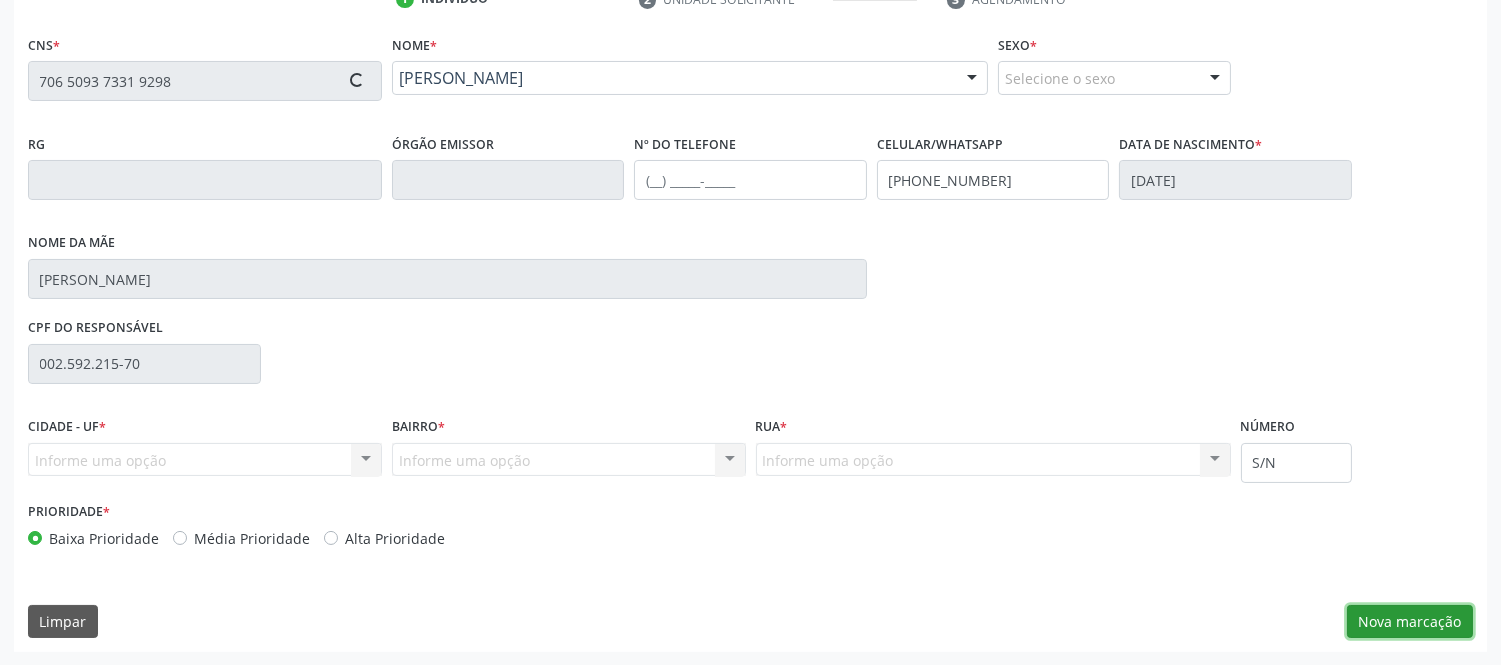 click on "Nova marcação" at bounding box center [1410, 622] 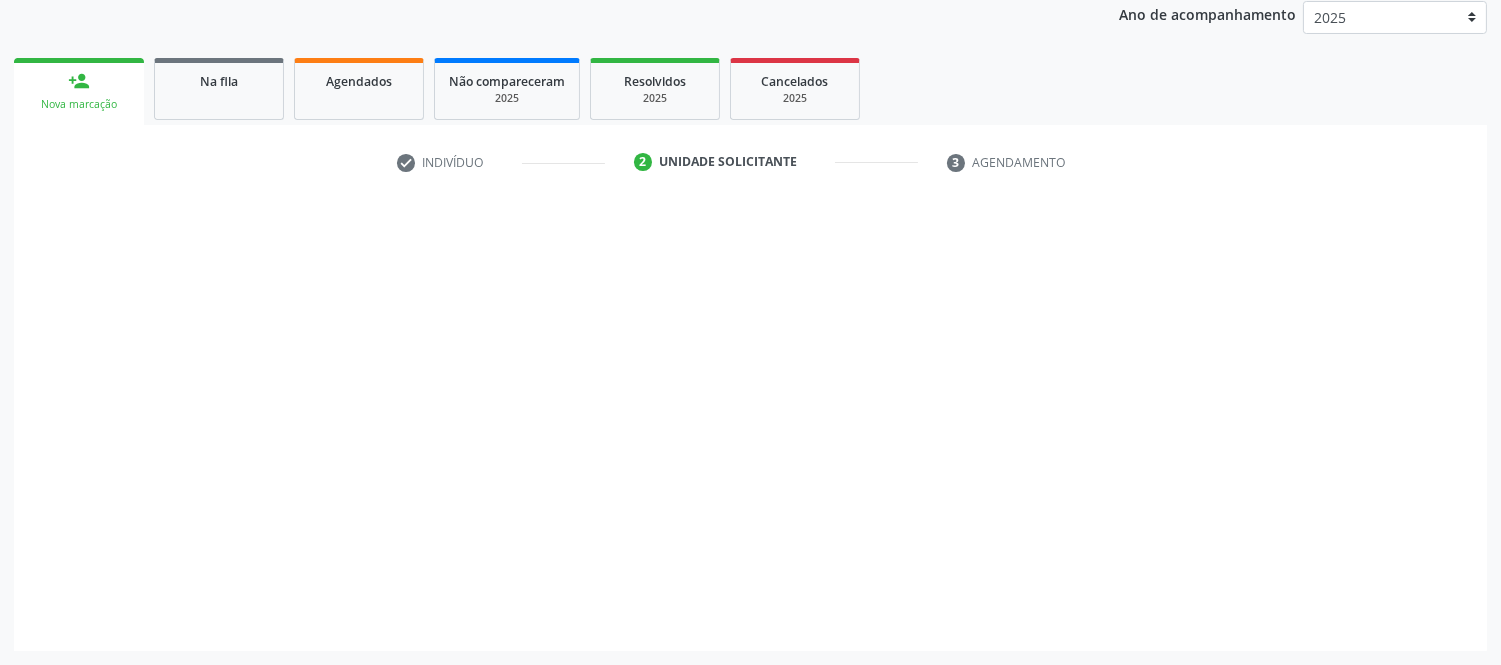 scroll, scrollTop: 240, scrollLeft: 0, axis: vertical 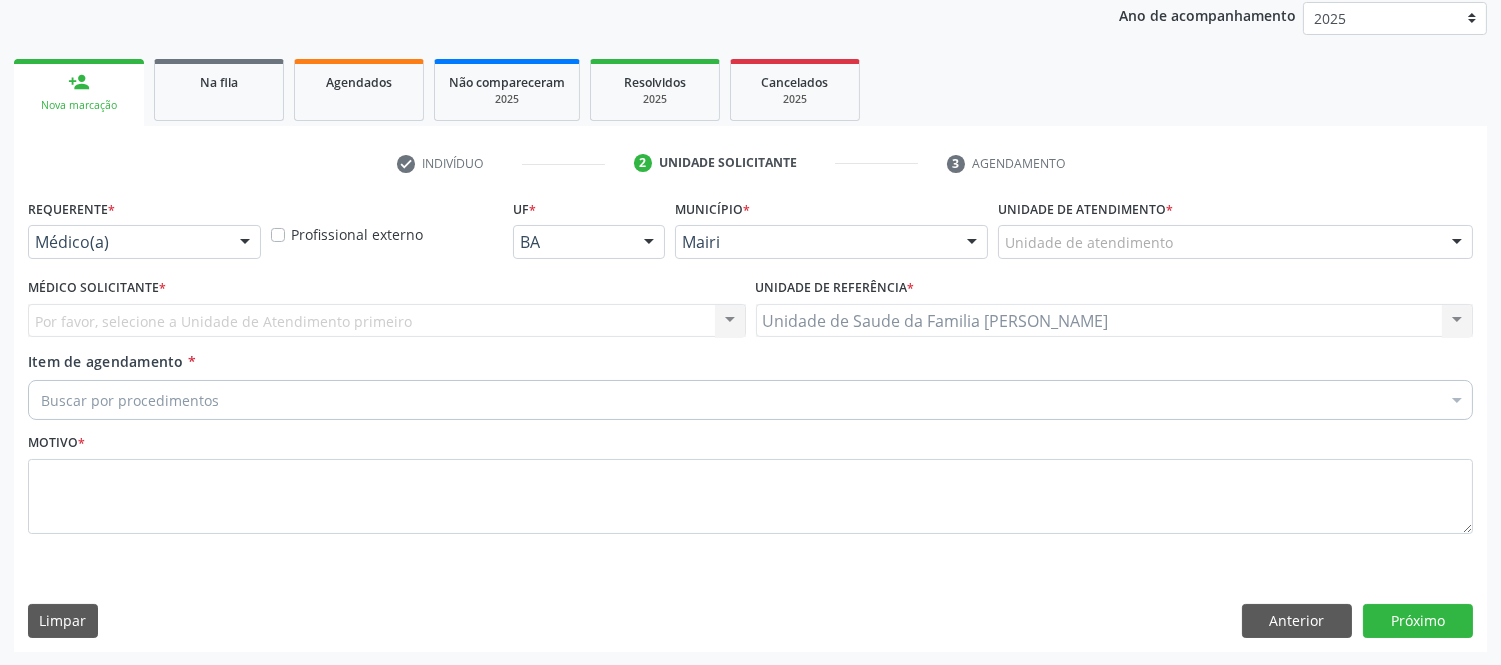 click at bounding box center (1457, 243) 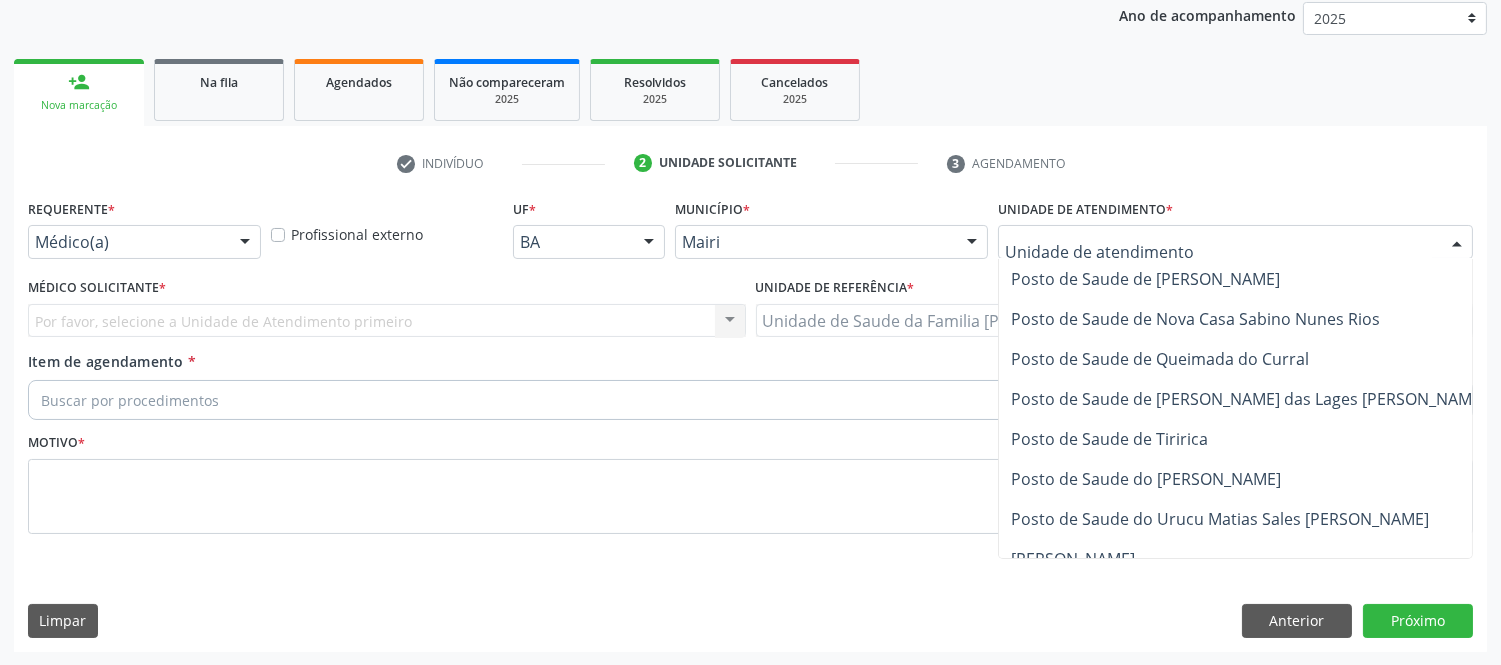 scroll, scrollTop: 1444, scrollLeft: 0, axis: vertical 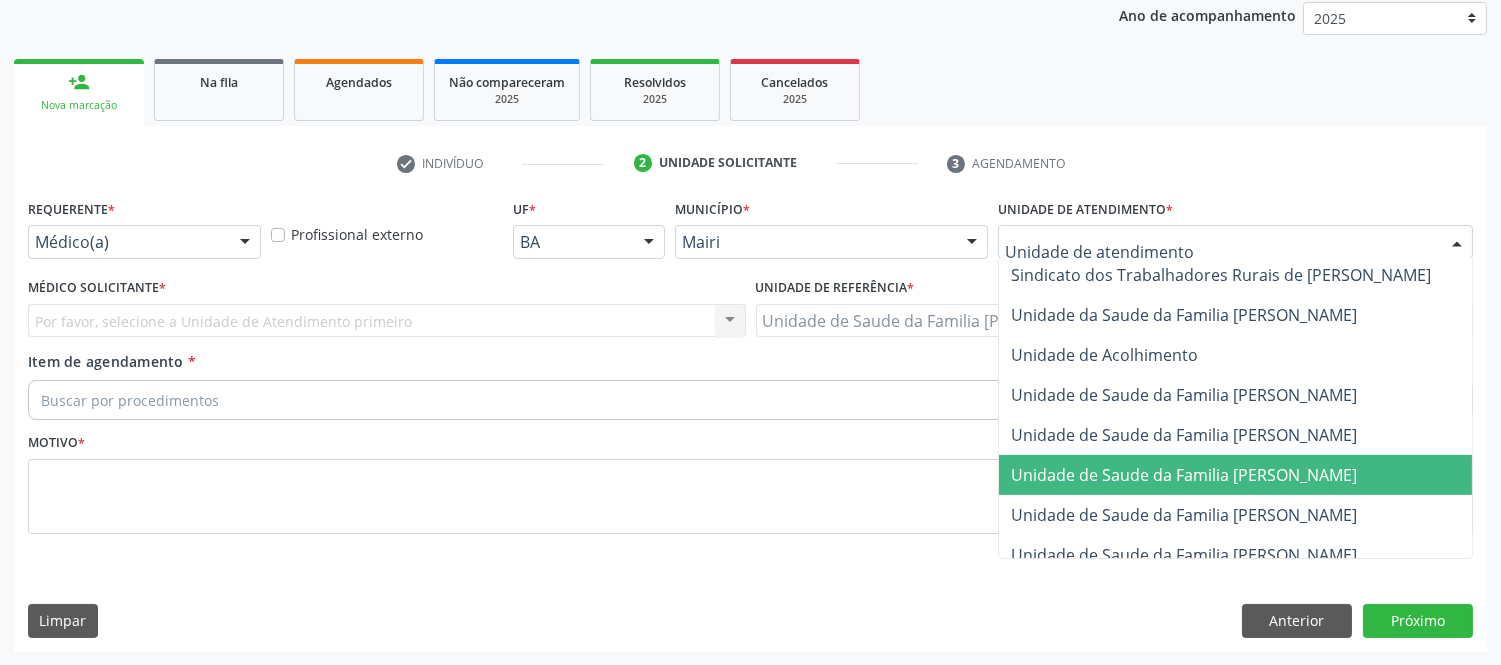 click on "Unidade de Saude da Familia [PERSON_NAME]" at bounding box center [1184, 475] 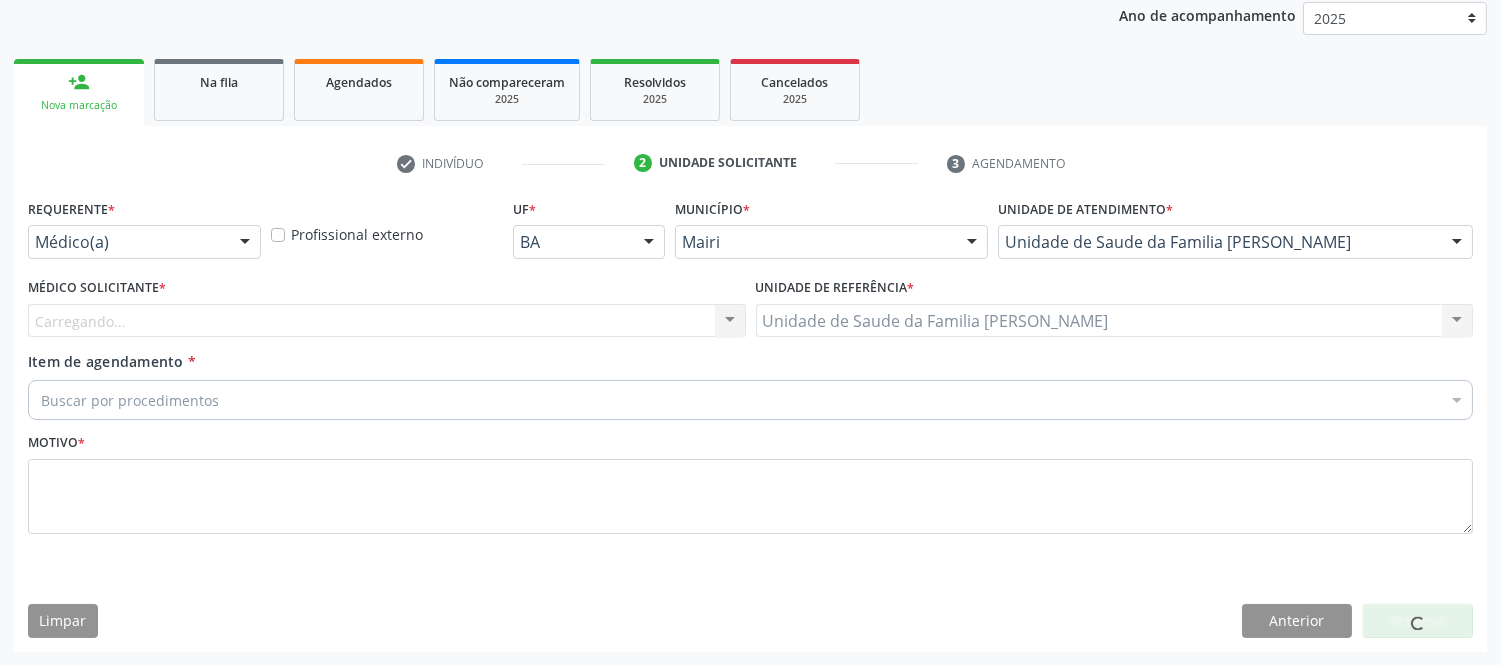 click on "Carregando...
Nenhum resultado encontrado para: "   "
Não há nenhuma opção para ser exibida." at bounding box center [387, 321] 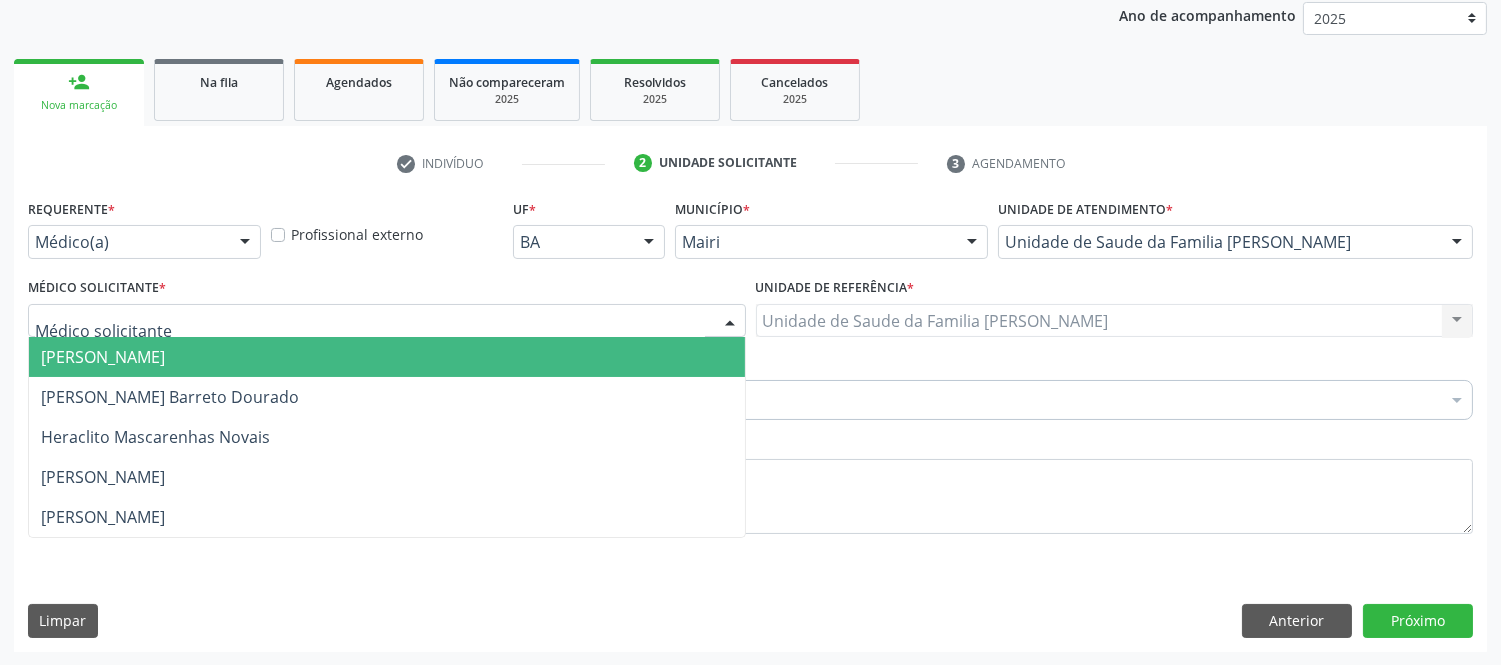 click at bounding box center (387, 321) 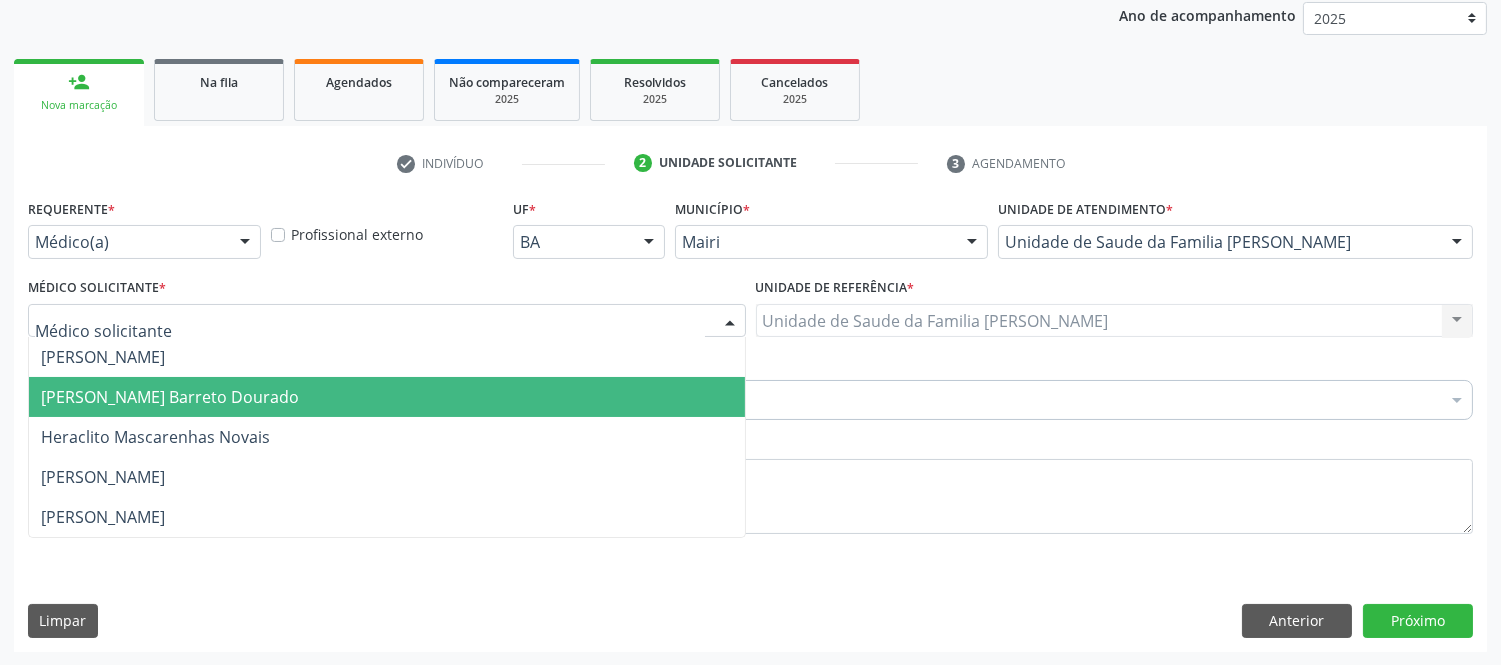 click on "[PERSON_NAME] Barreto Dourado" at bounding box center [170, 397] 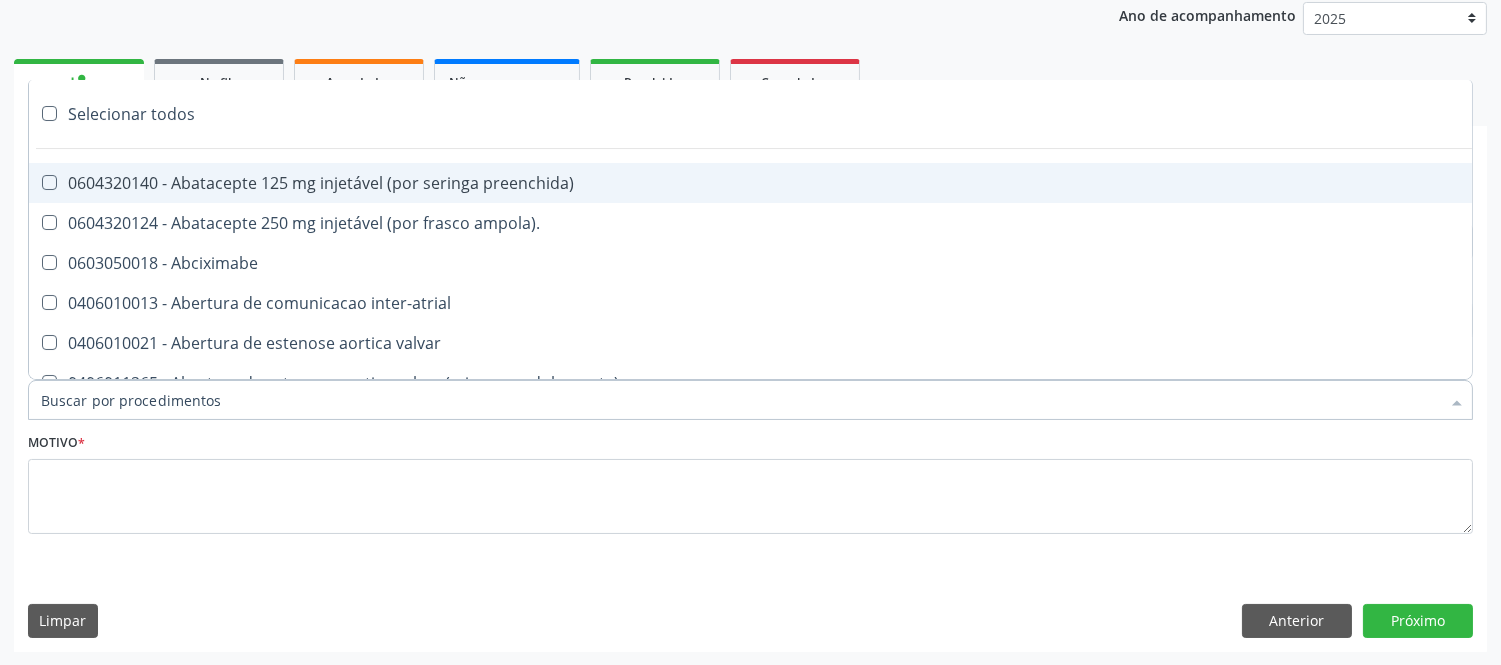 click on "Item de agendamento
*" at bounding box center [740, 400] 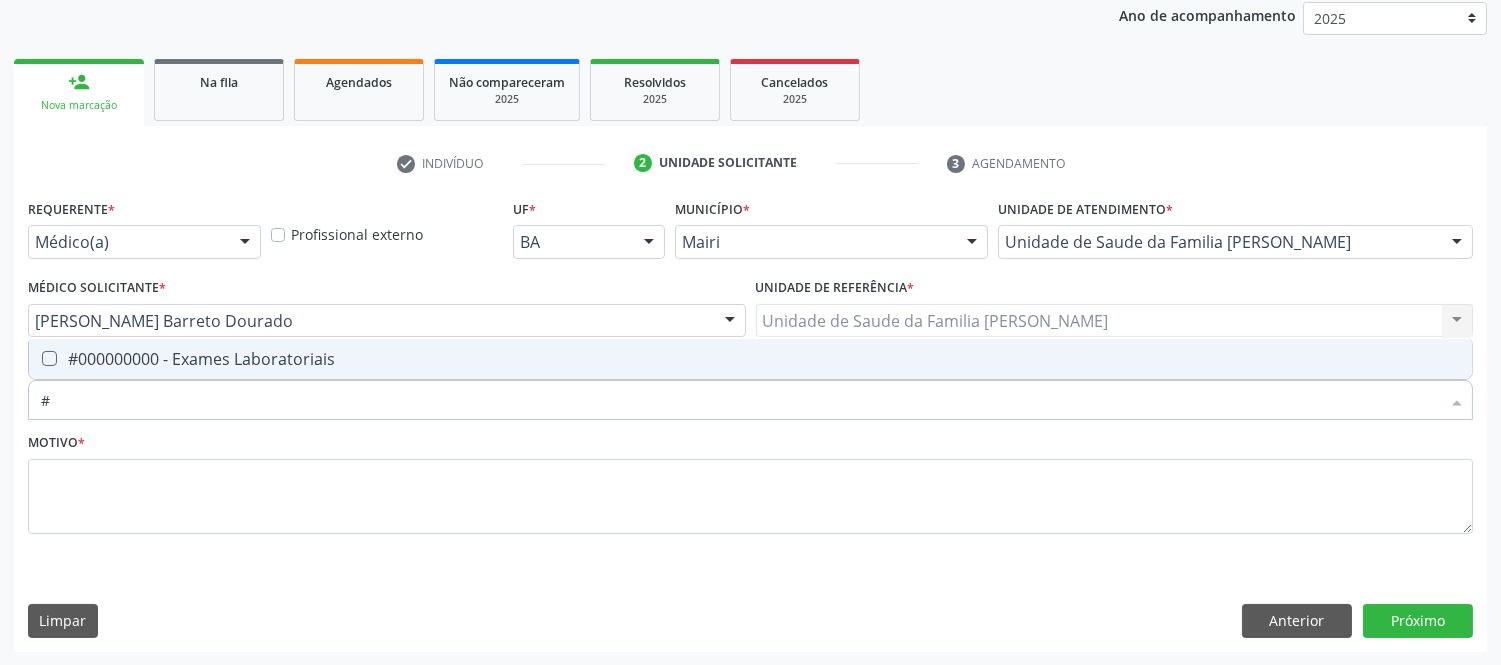 click on "#
Selecionar todos
#000000000 - Exames Laboratoriais
Nenhum resultado encontrado para: " #  "
Não há nenhuma opção para ser exibida." at bounding box center [750, 397] 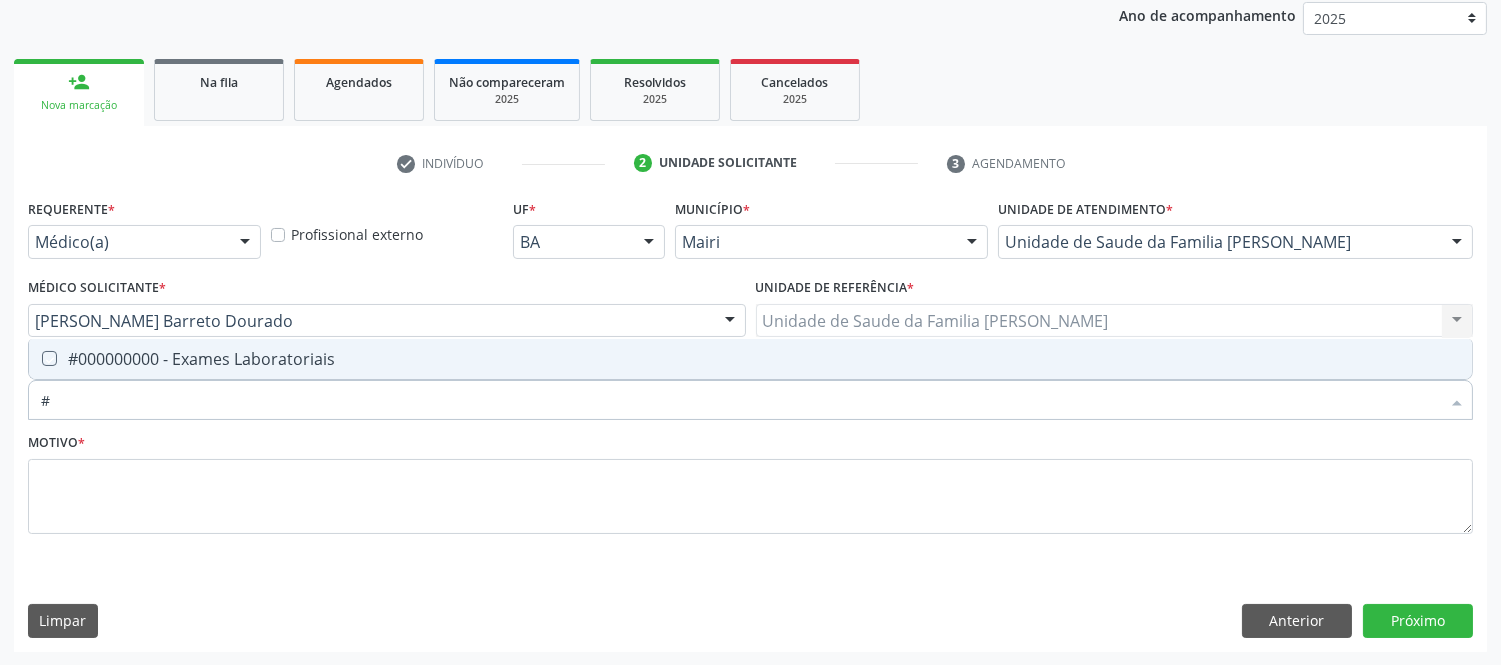 checkbox on "true" 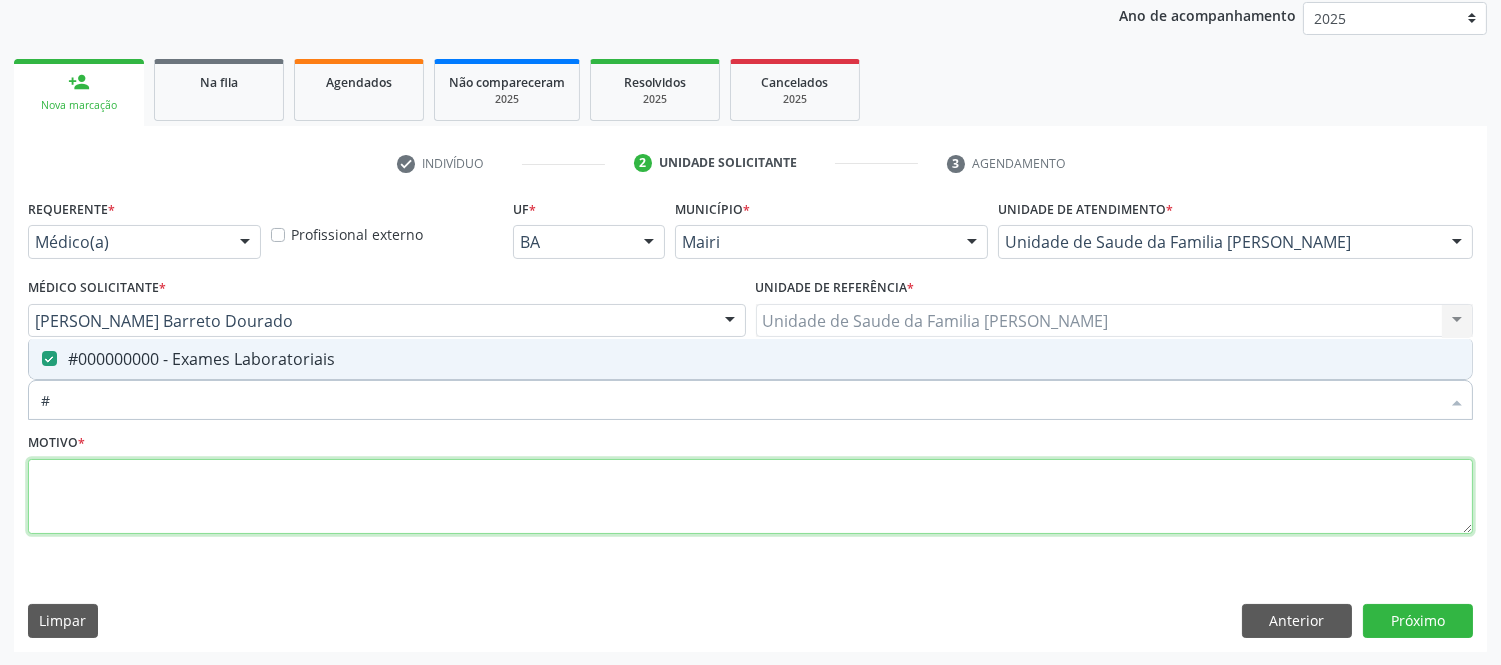 click at bounding box center [750, 497] 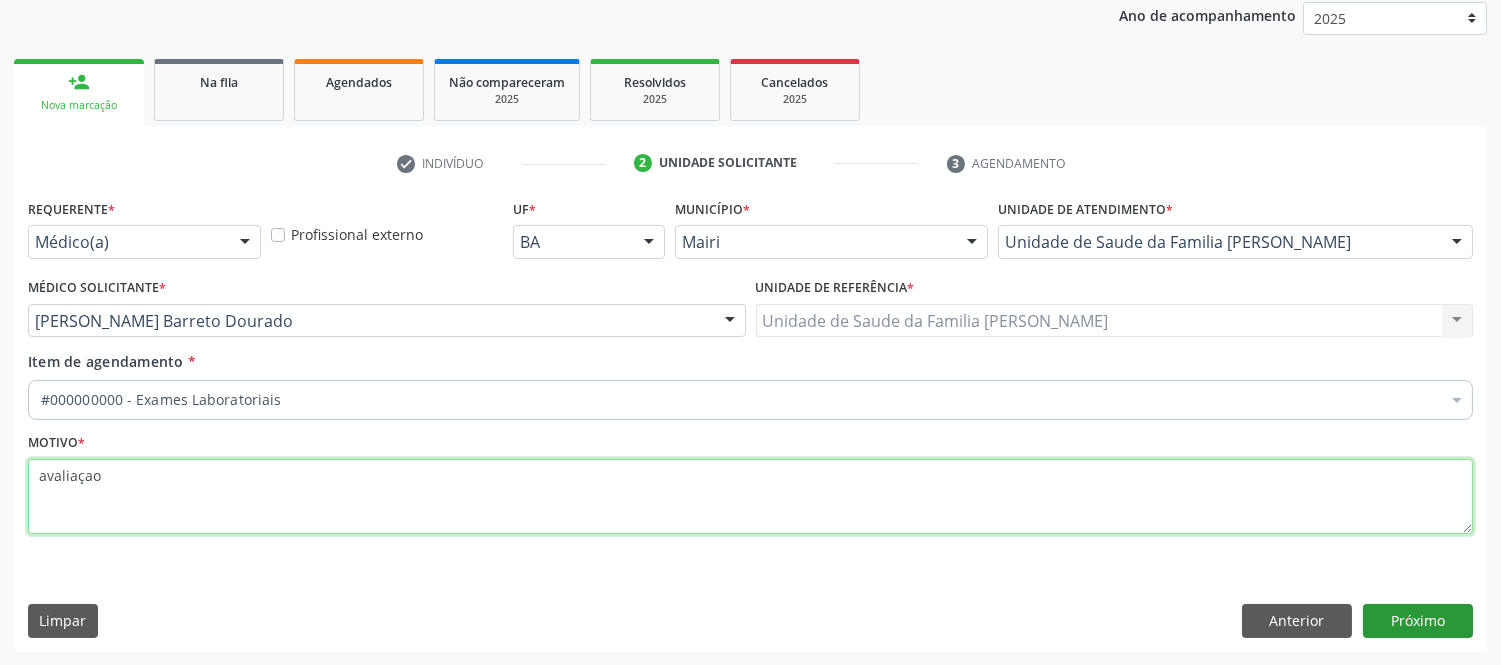 type on "avaliaçao" 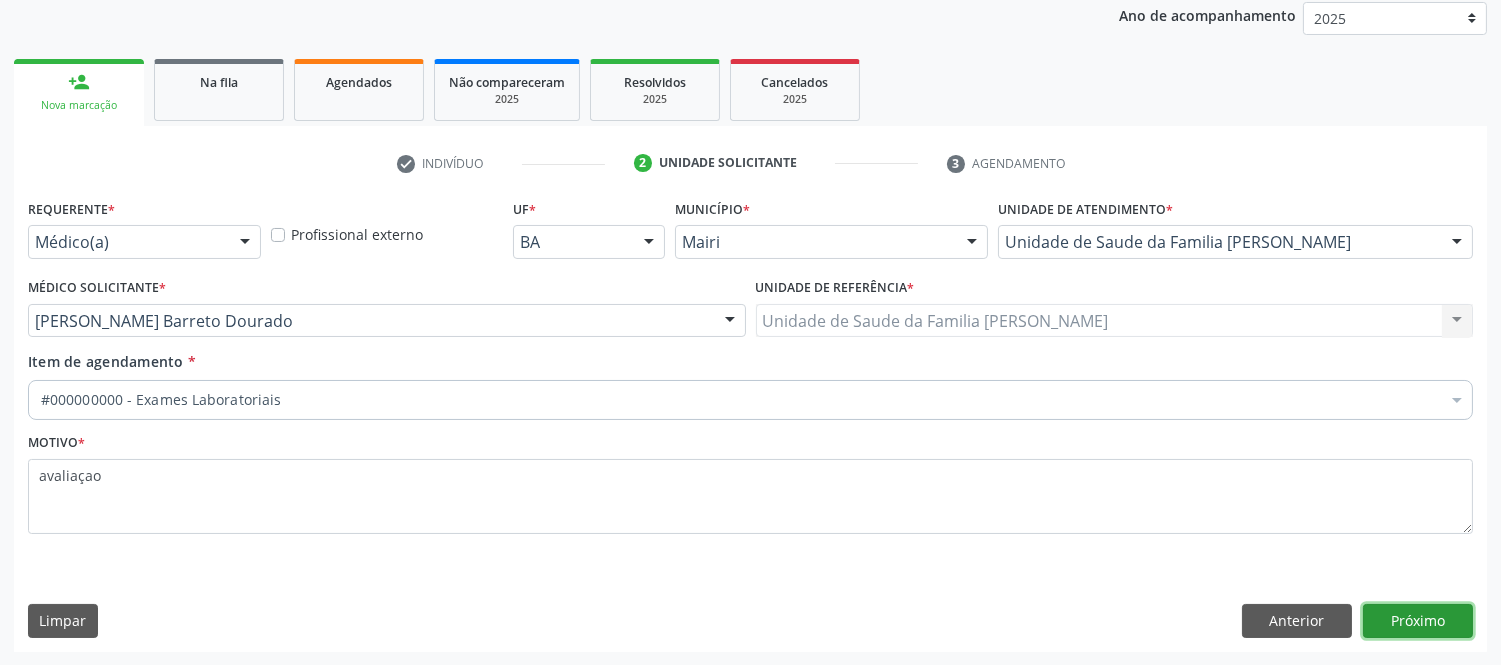 click on "Próximo" at bounding box center [1418, 621] 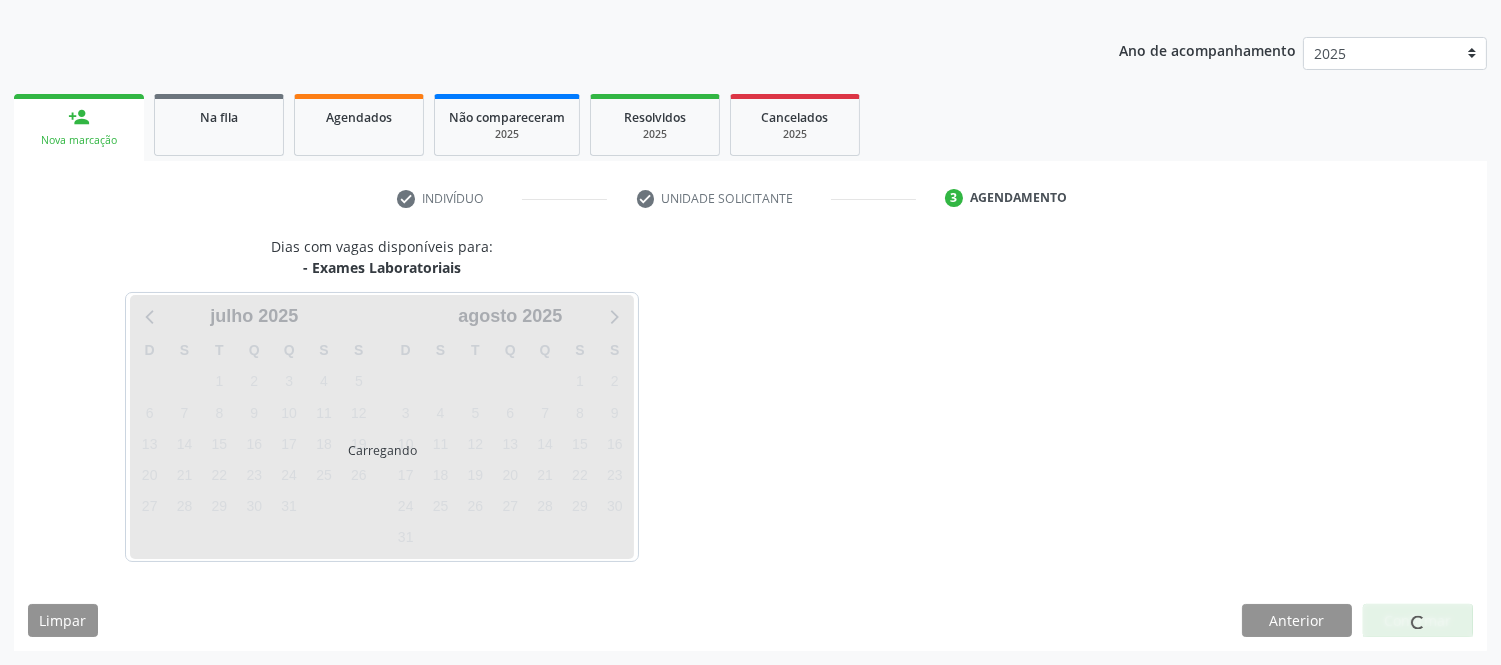 scroll, scrollTop: 204, scrollLeft: 0, axis: vertical 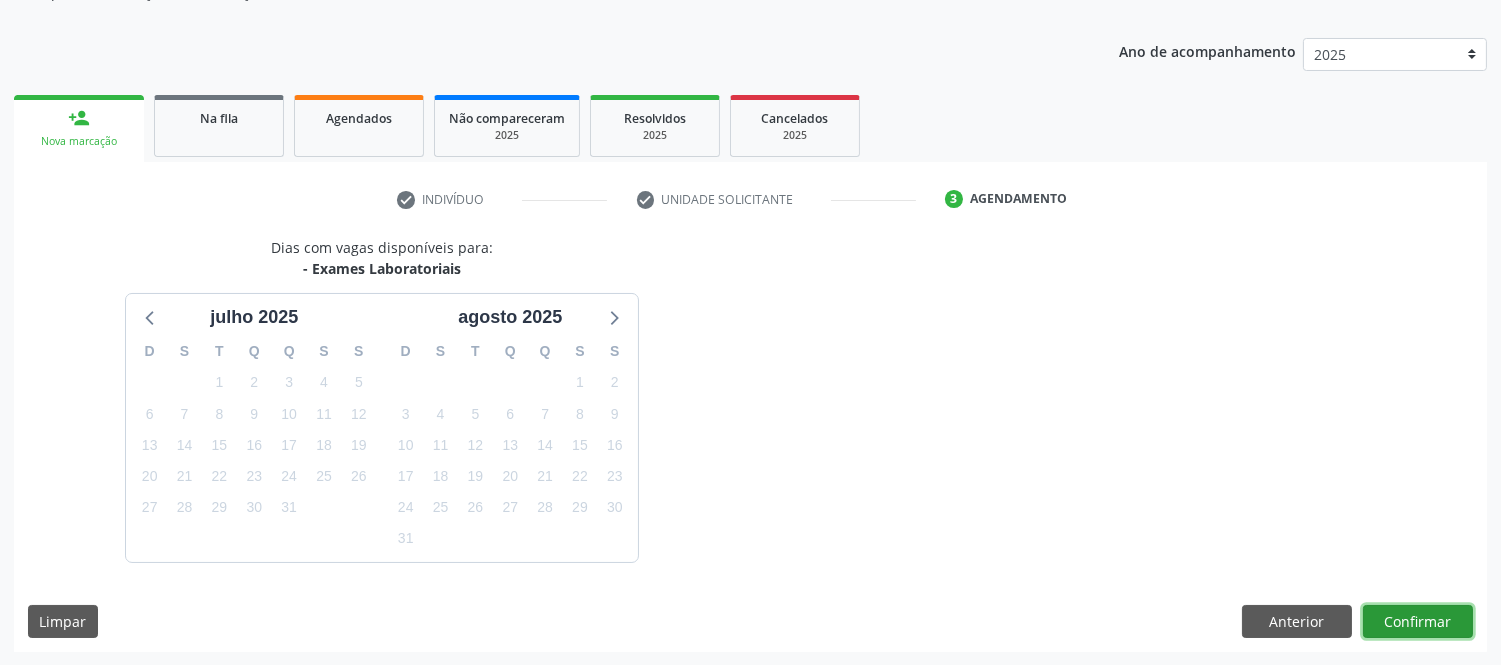 click on "Dias com vagas disponíveis para:
- Exames Laboratoriais
[DATE] D S T Q Q S S 29 30 1 2 3 4 5 6 7 8 9 10 11 12 13 14 15 16 17 18 19 20 21 22 23 24 25 26 27 28 29 30 31 1 2 3 4 5 6 7 8 [DATE] D S T Q Q S S 27 28 29 30 31 1 2 3 4 5 6 7 8 9 10 11 12 13 14 15 16 17 18 19 20 21 22 23 24 25 26 27 28 29 30 31 1 2 3 4 5 6
Limpar
Anterior
Confirmar" at bounding box center [750, 444] 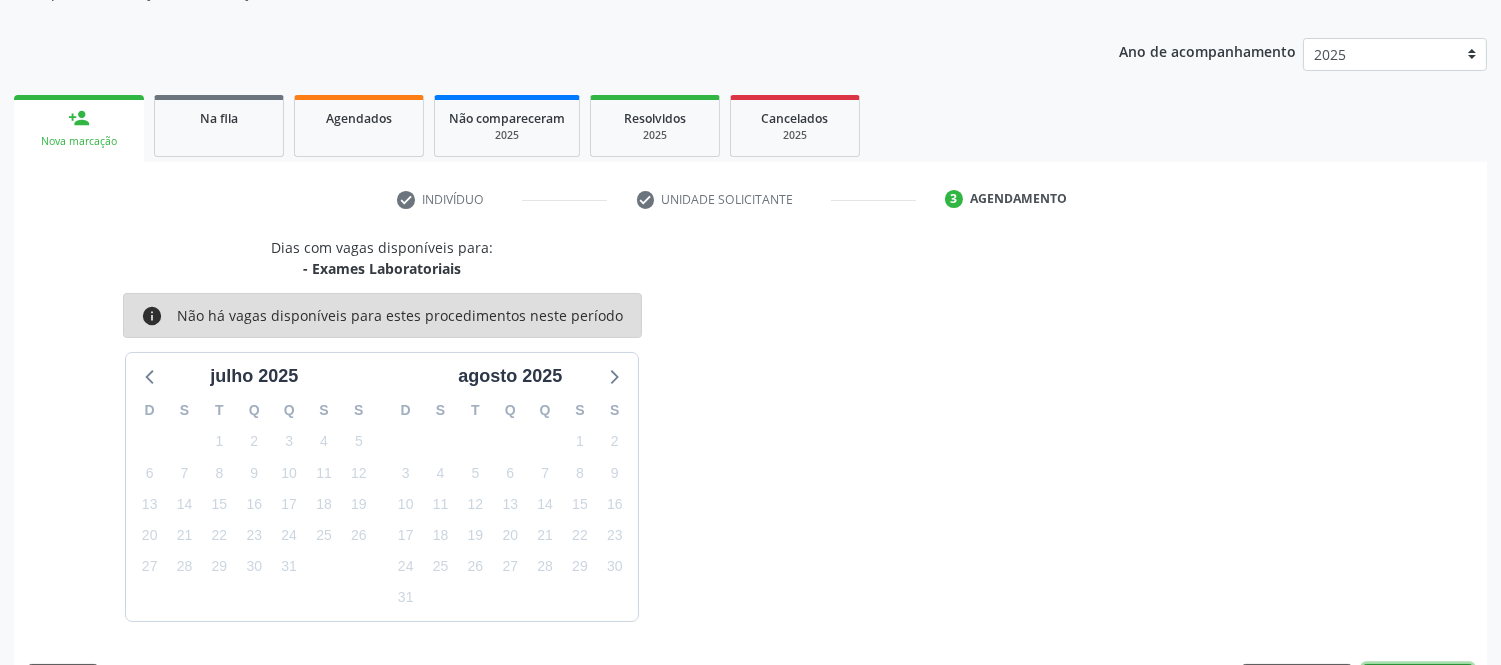 scroll, scrollTop: 263, scrollLeft: 0, axis: vertical 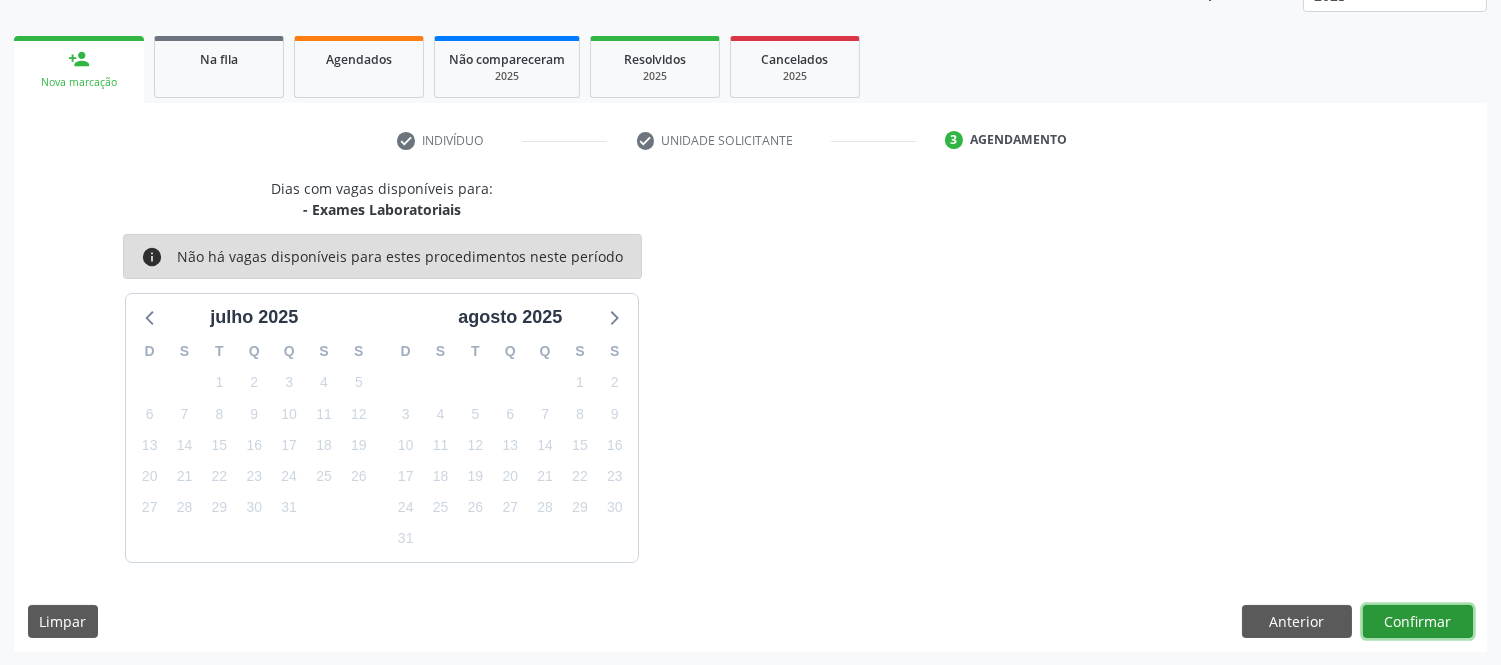 click on "Confirmar" at bounding box center [1418, 622] 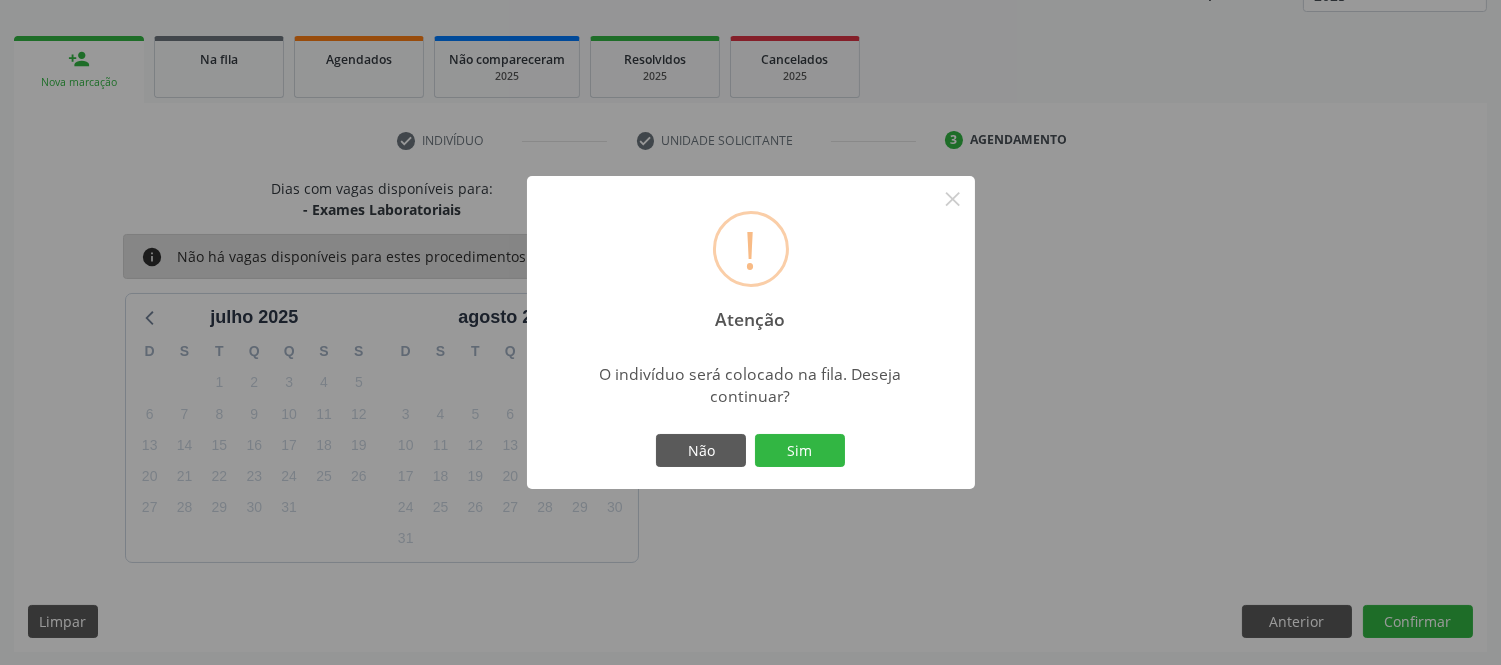 click on "! Atenção × O indivíduo será colocado na fila. Deseja continuar? Não Sim" at bounding box center [750, 332] 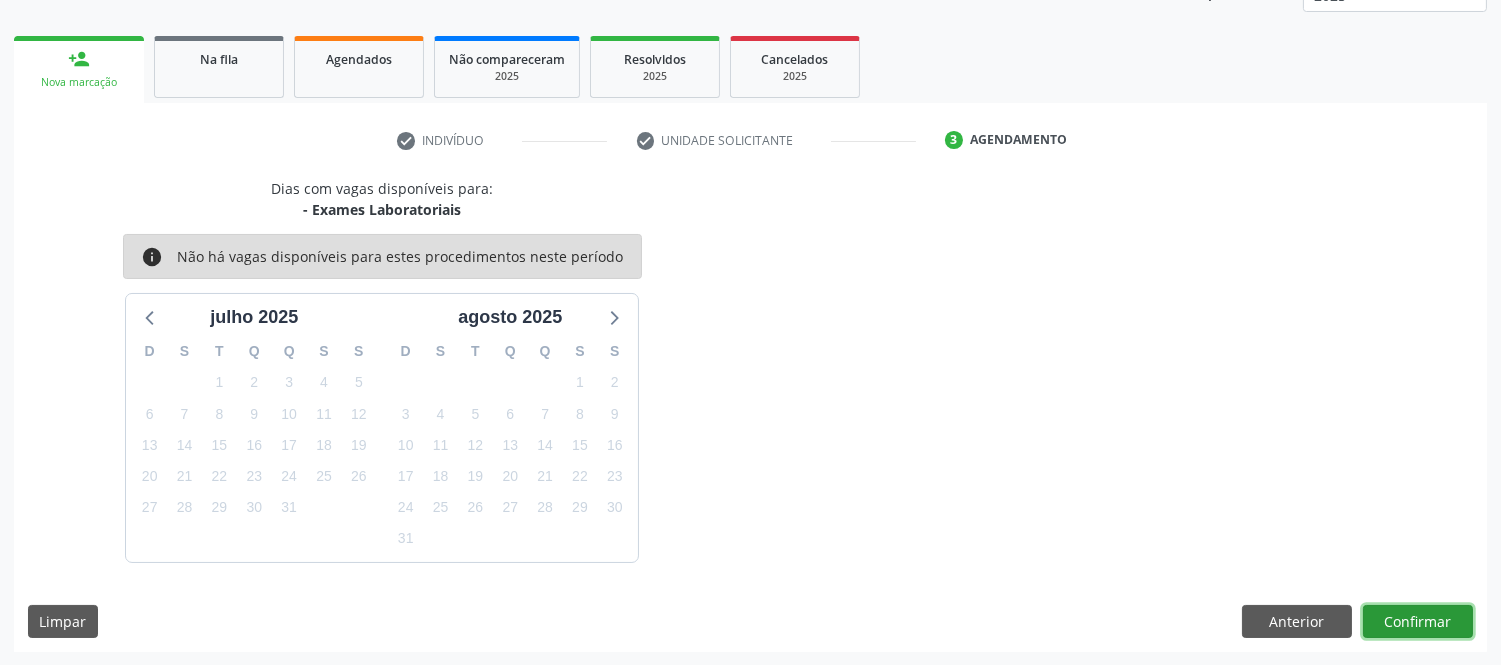 click on "Confirmar" at bounding box center [1418, 622] 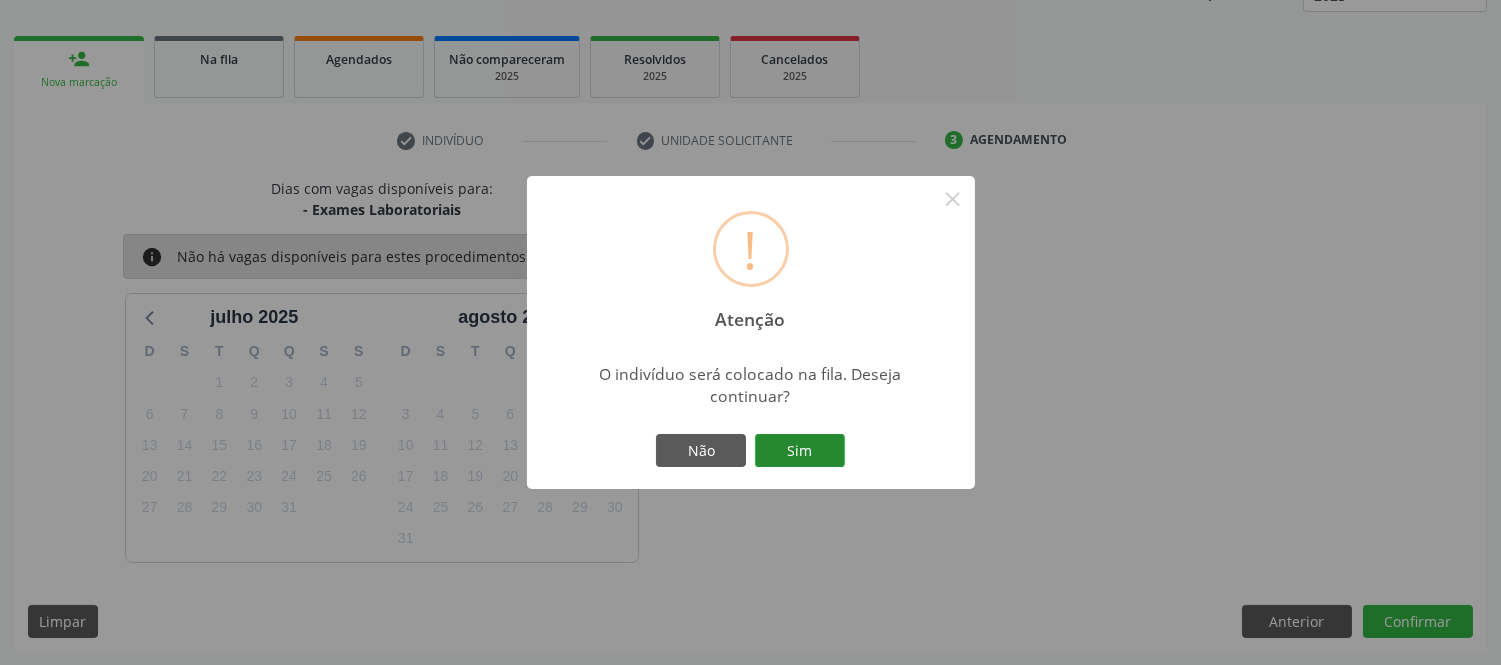 click on "Sim" at bounding box center [800, 451] 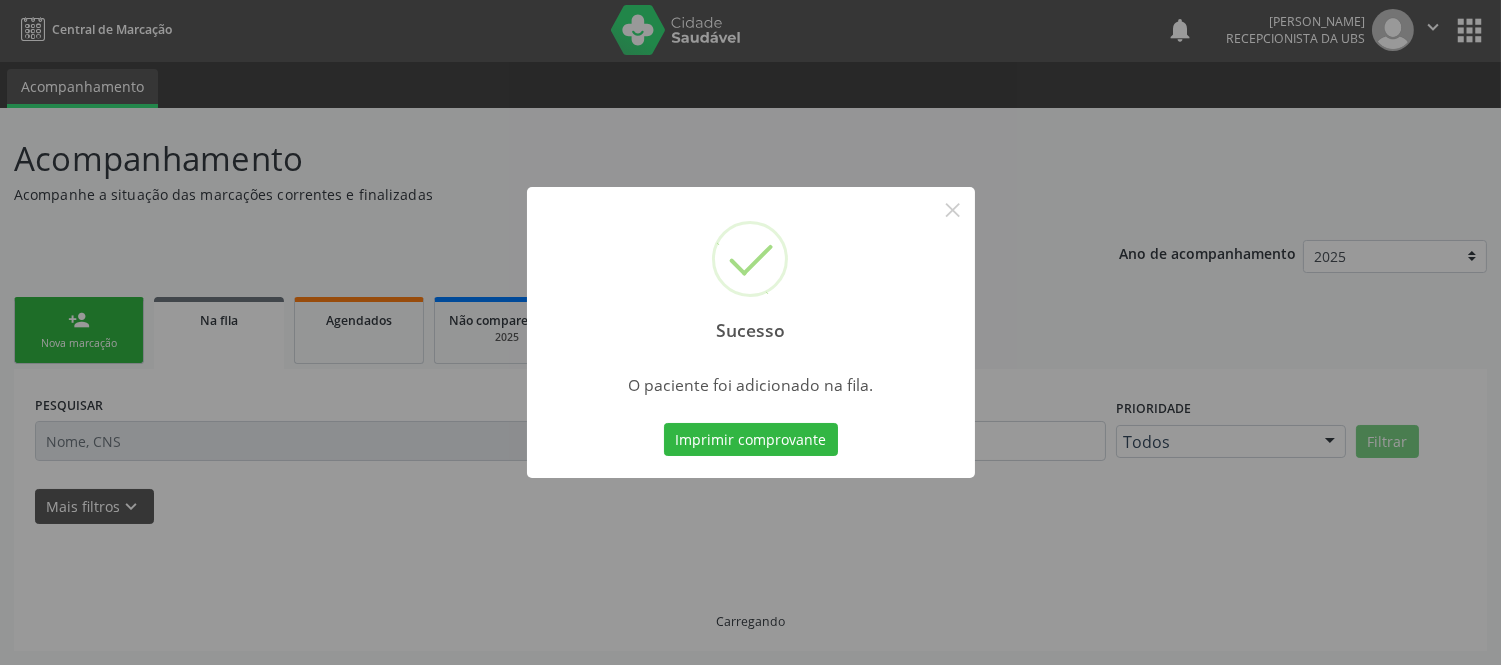 scroll, scrollTop: 1, scrollLeft: 0, axis: vertical 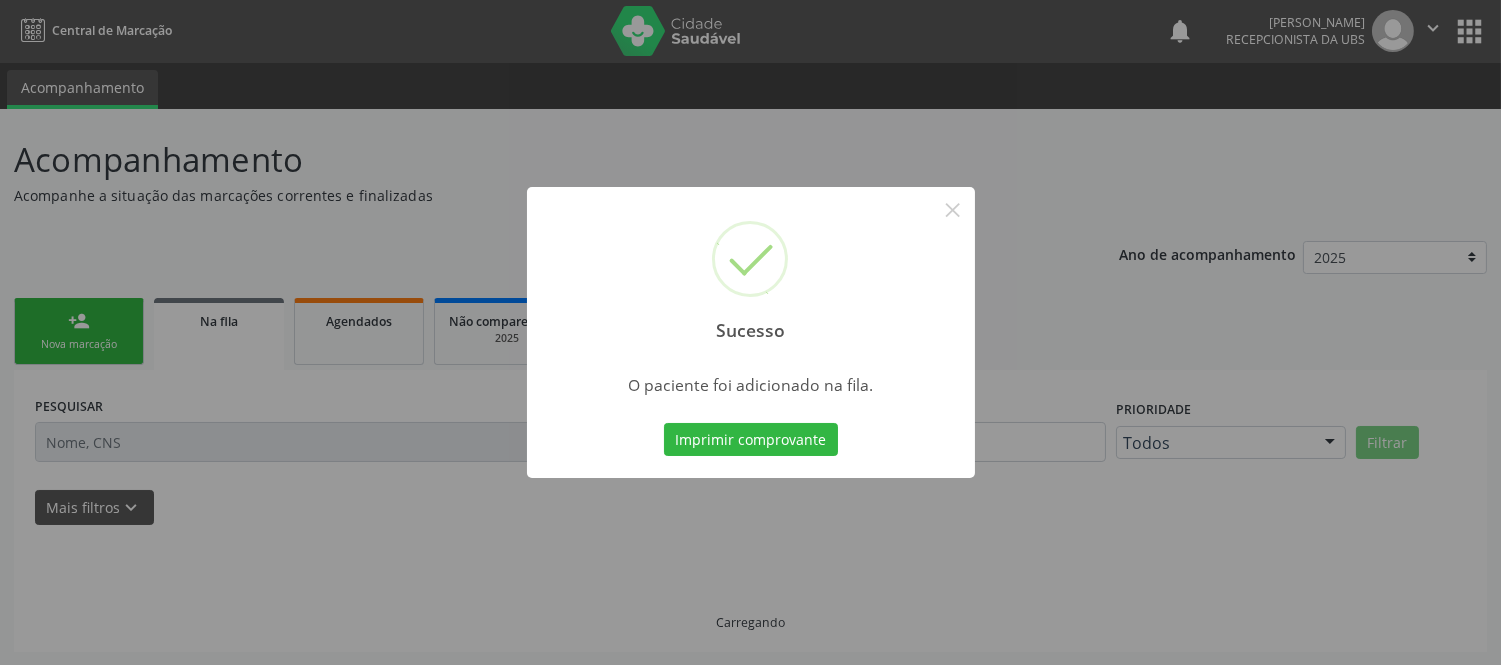 click on "Imprimir comprovante" at bounding box center [751, 440] 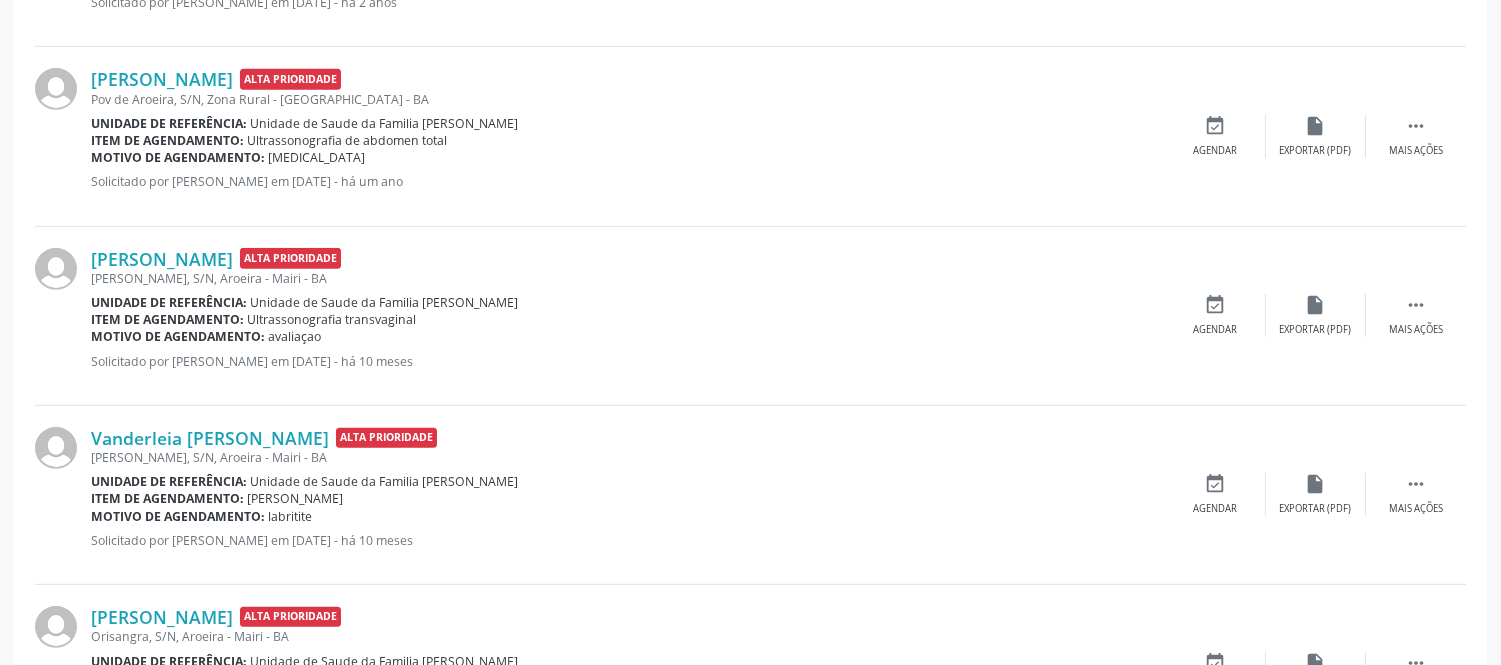 scroll, scrollTop: 1778, scrollLeft: 0, axis: vertical 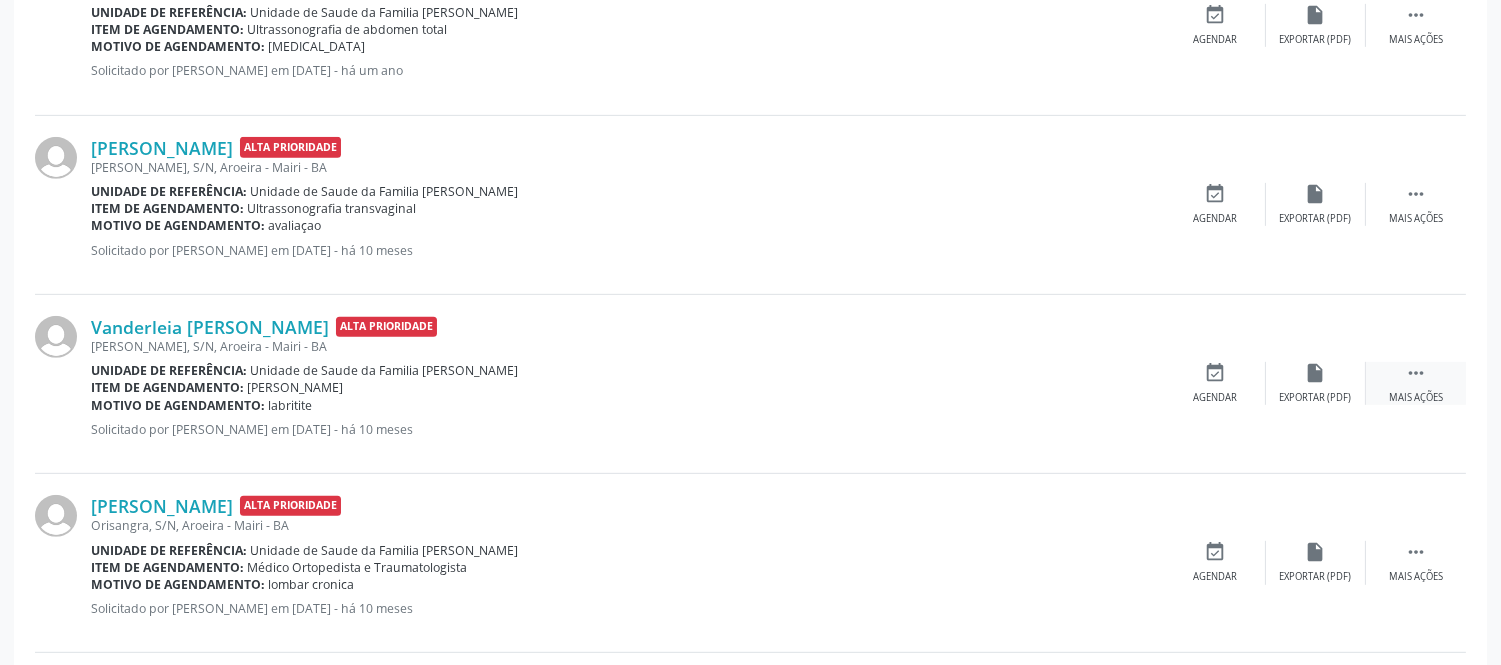 click on "
Mais ações" at bounding box center [1416, 383] 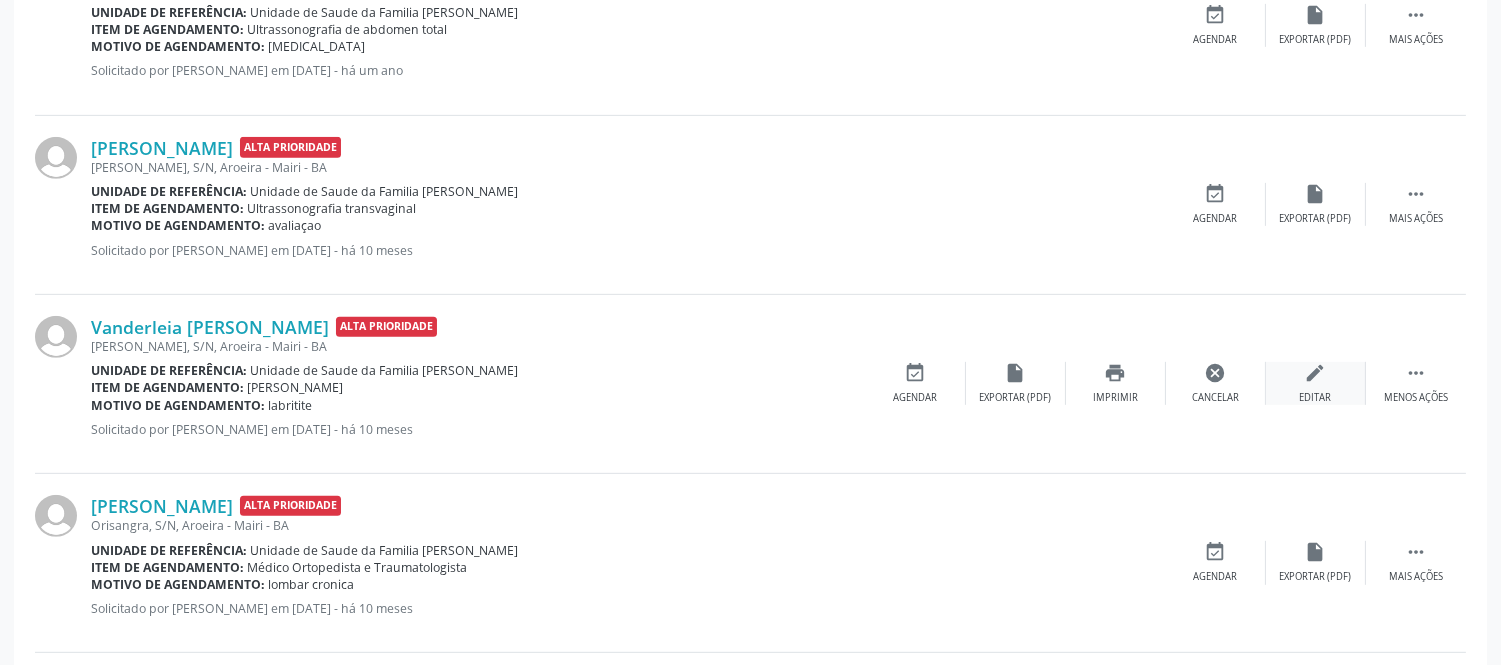 click on "edit" at bounding box center (1316, 373) 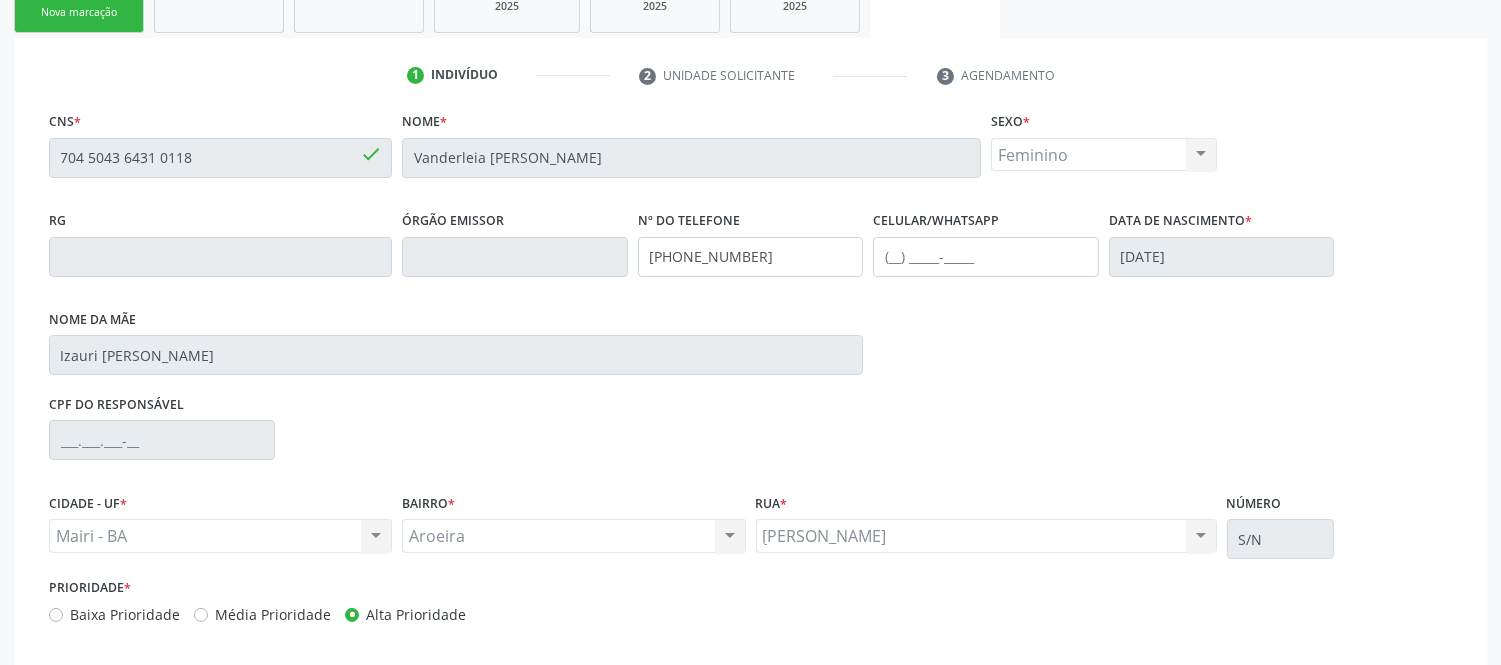 scroll, scrollTop: 431, scrollLeft: 0, axis: vertical 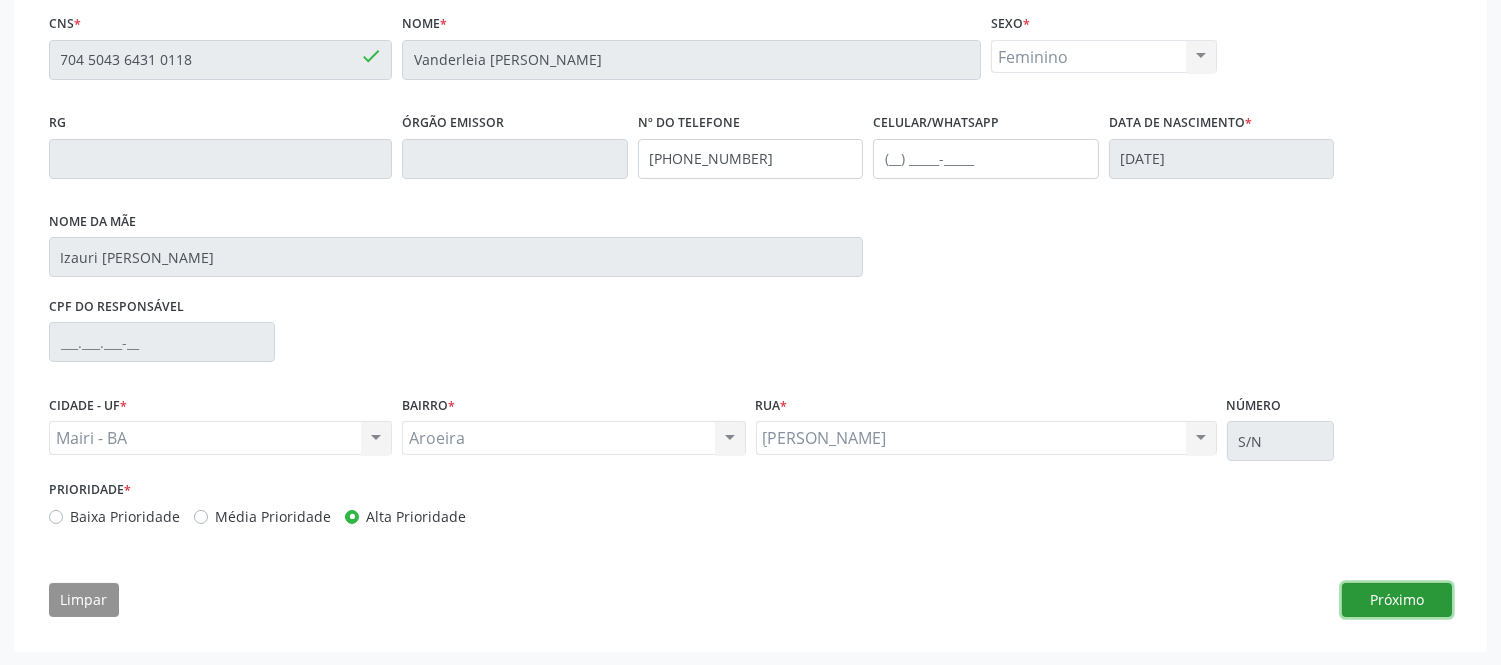 click on "Próximo" at bounding box center [1397, 600] 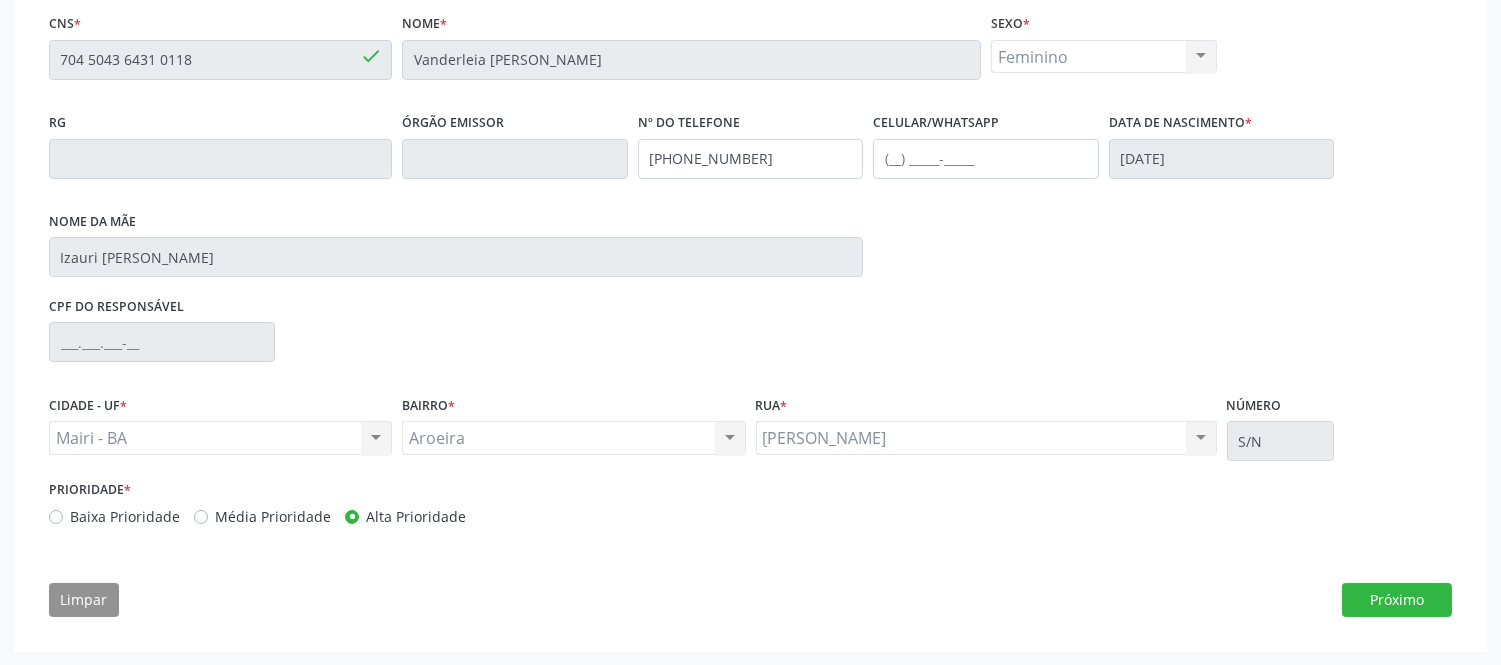 scroll, scrollTop: 266, scrollLeft: 0, axis: vertical 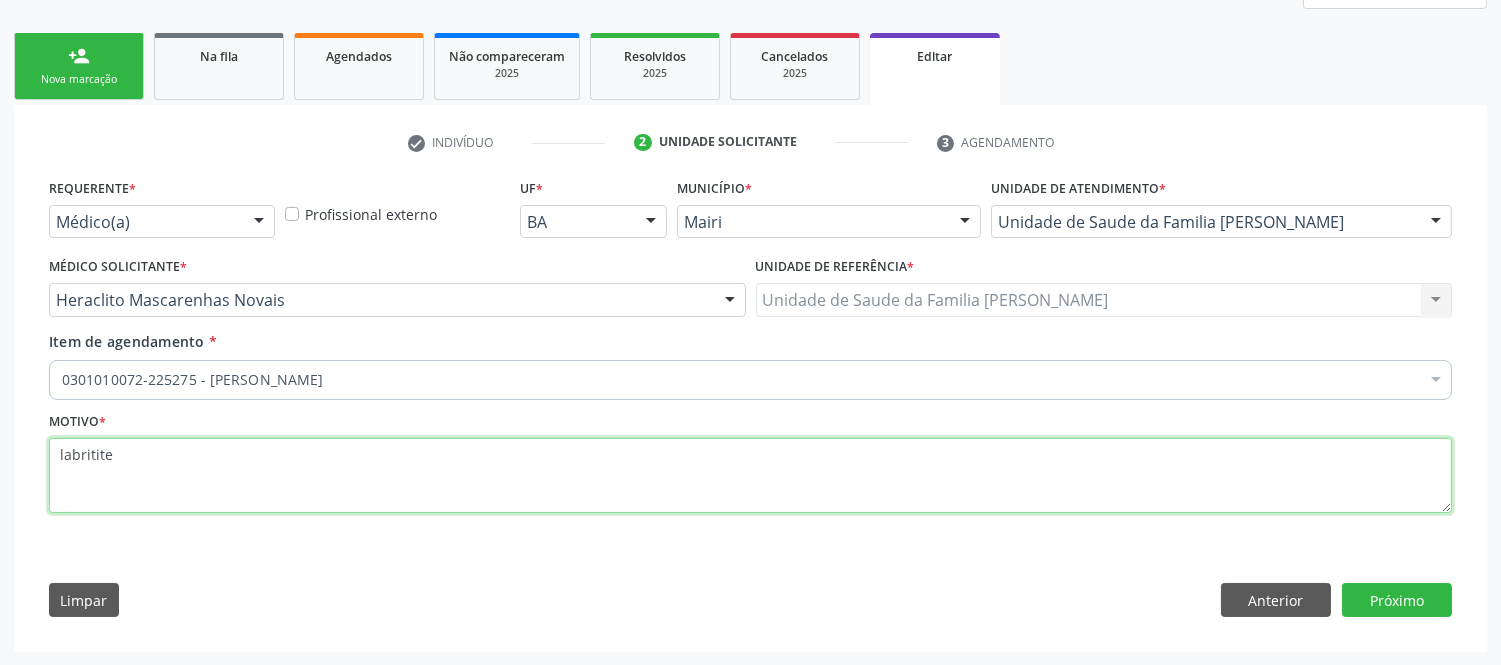 click on "labritite" at bounding box center (750, 476) 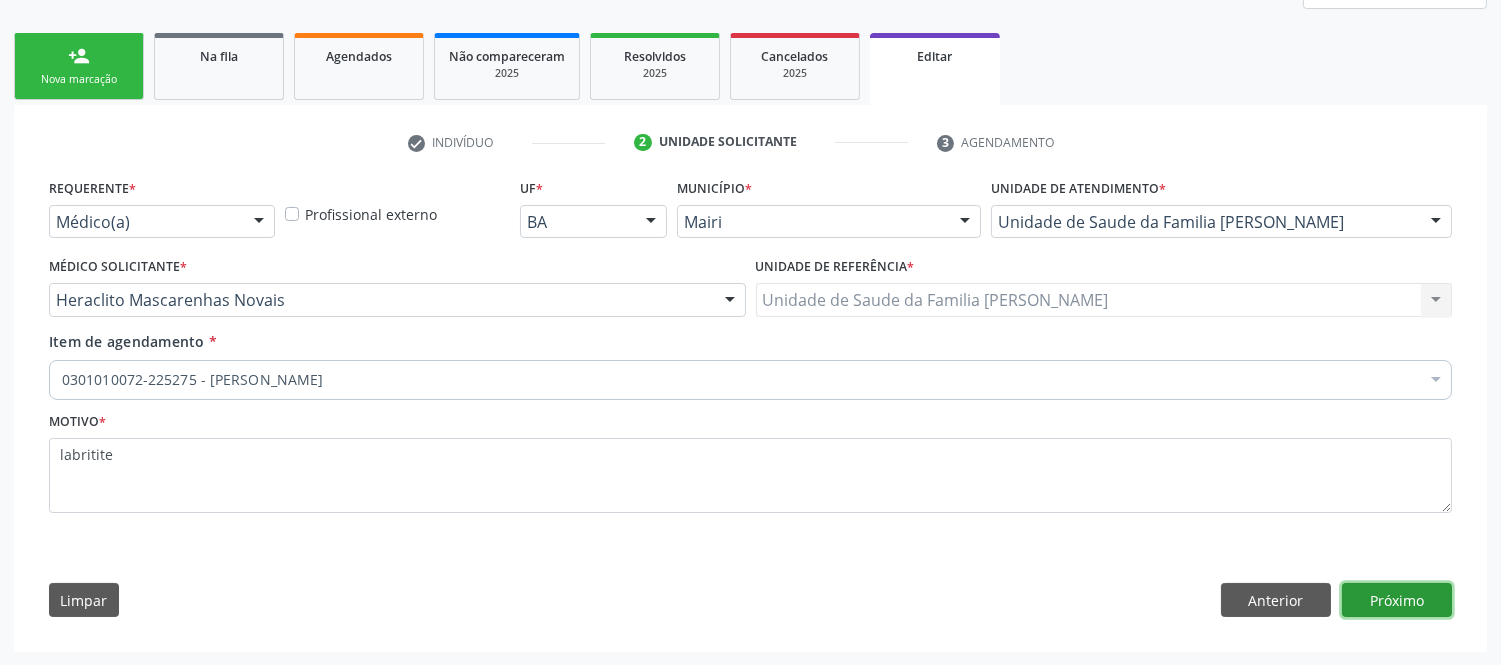 click on "Próximo" at bounding box center [1397, 600] 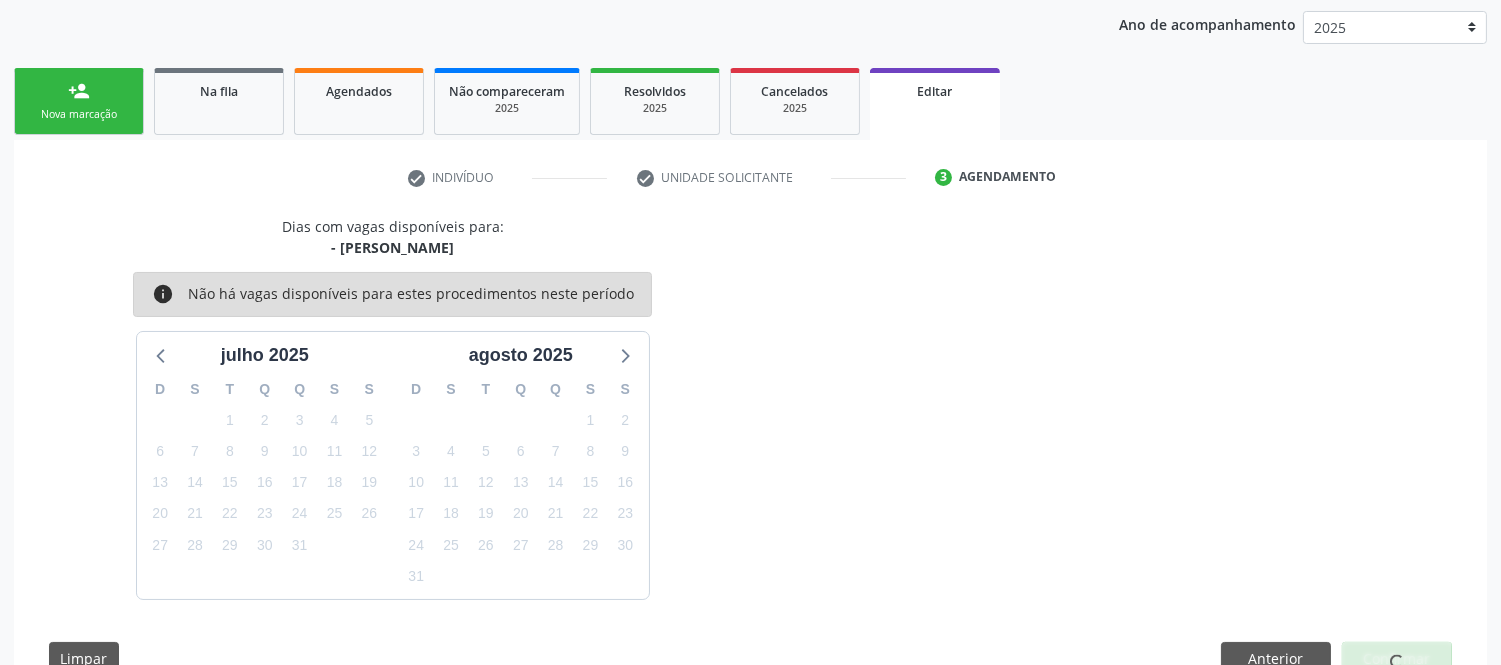 scroll, scrollTop: 266, scrollLeft: 0, axis: vertical 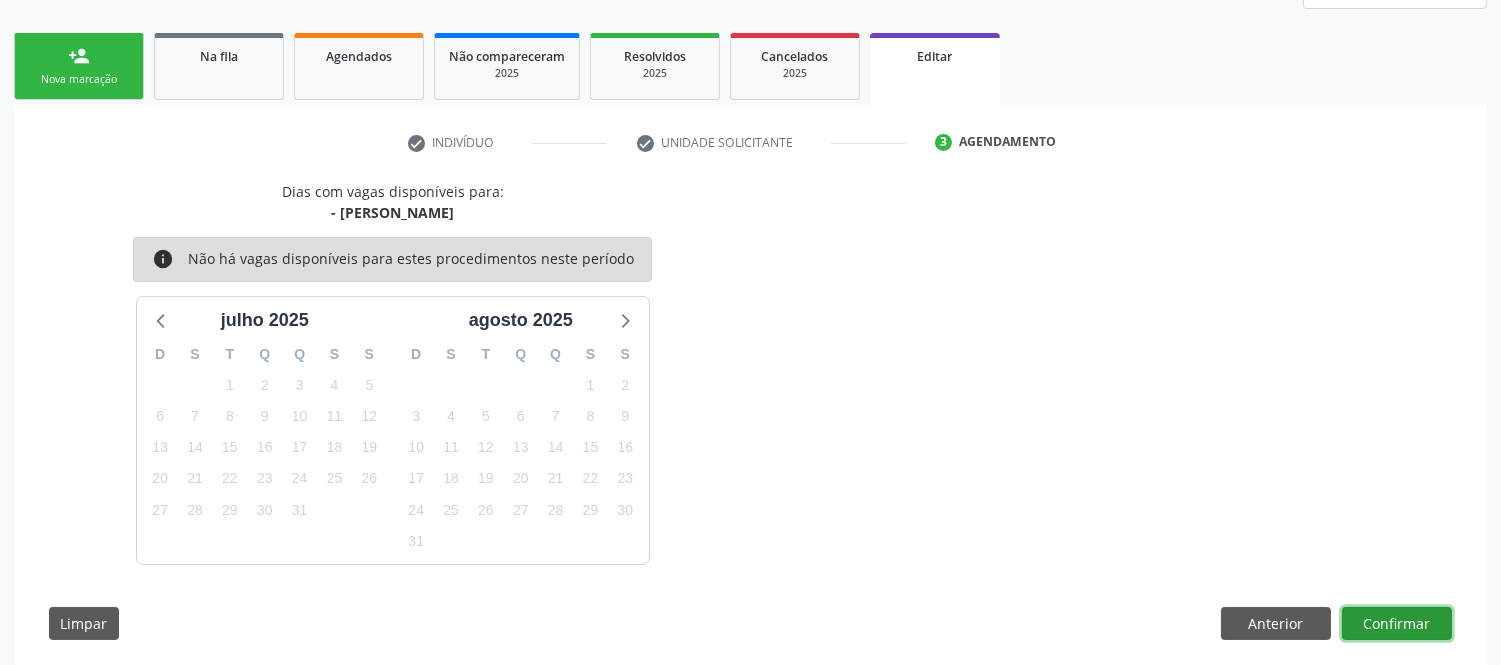 click on "Confirmar" at bounding box center [1397, 624] 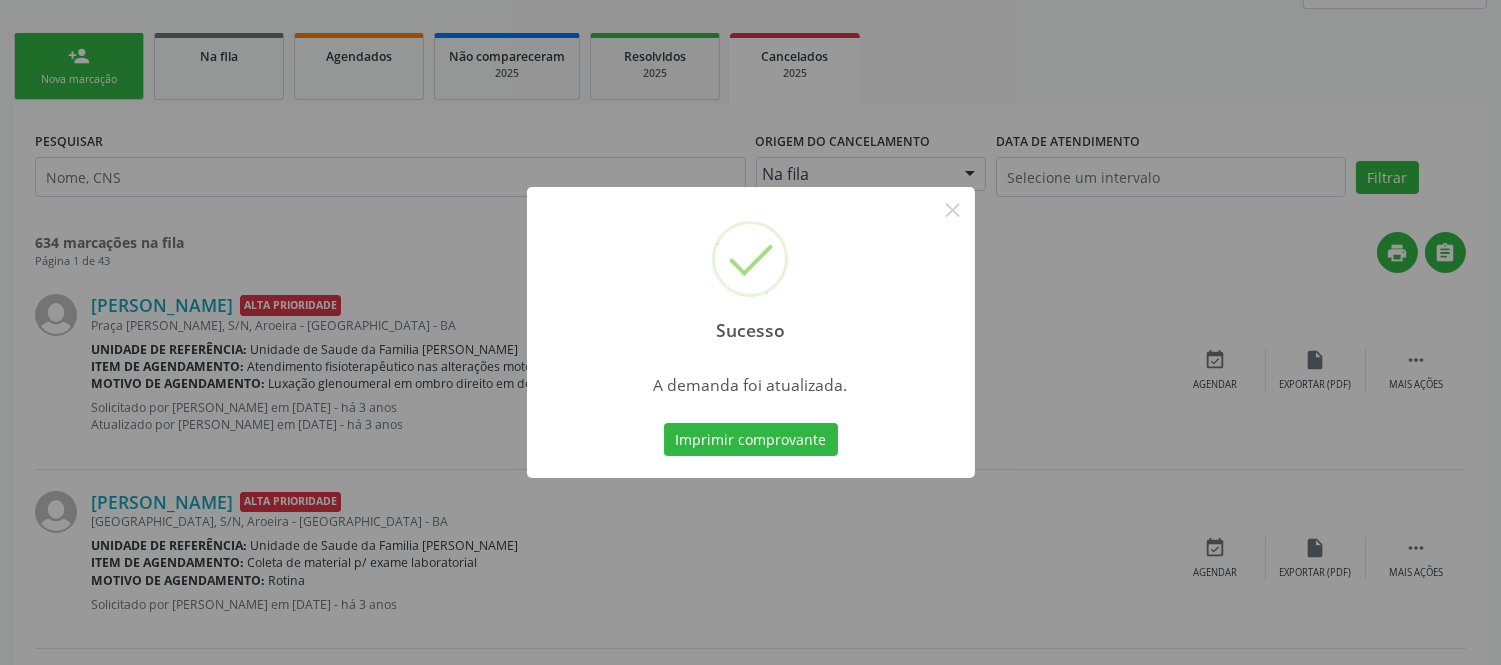 scroll, scrollTop: 0, scrollLeft: 0, axis: both 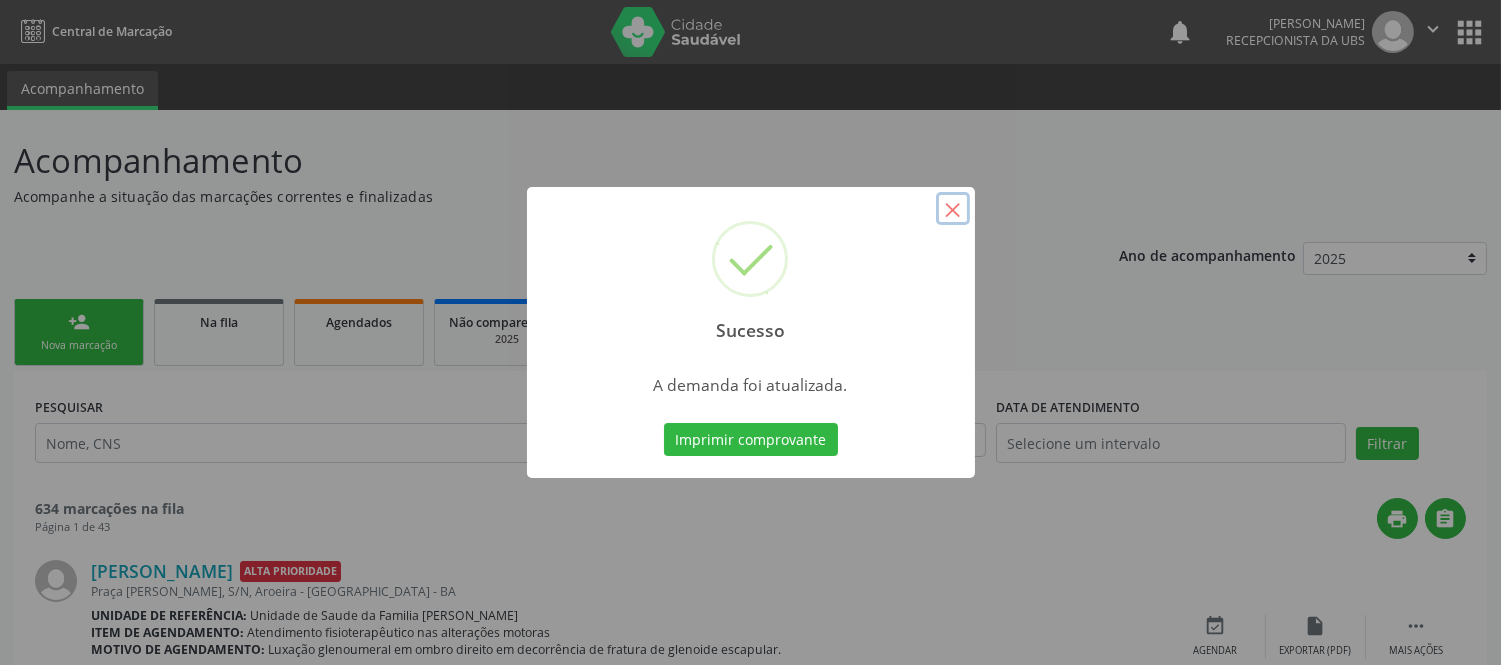 click on "×" at bounding box center (953, 209) 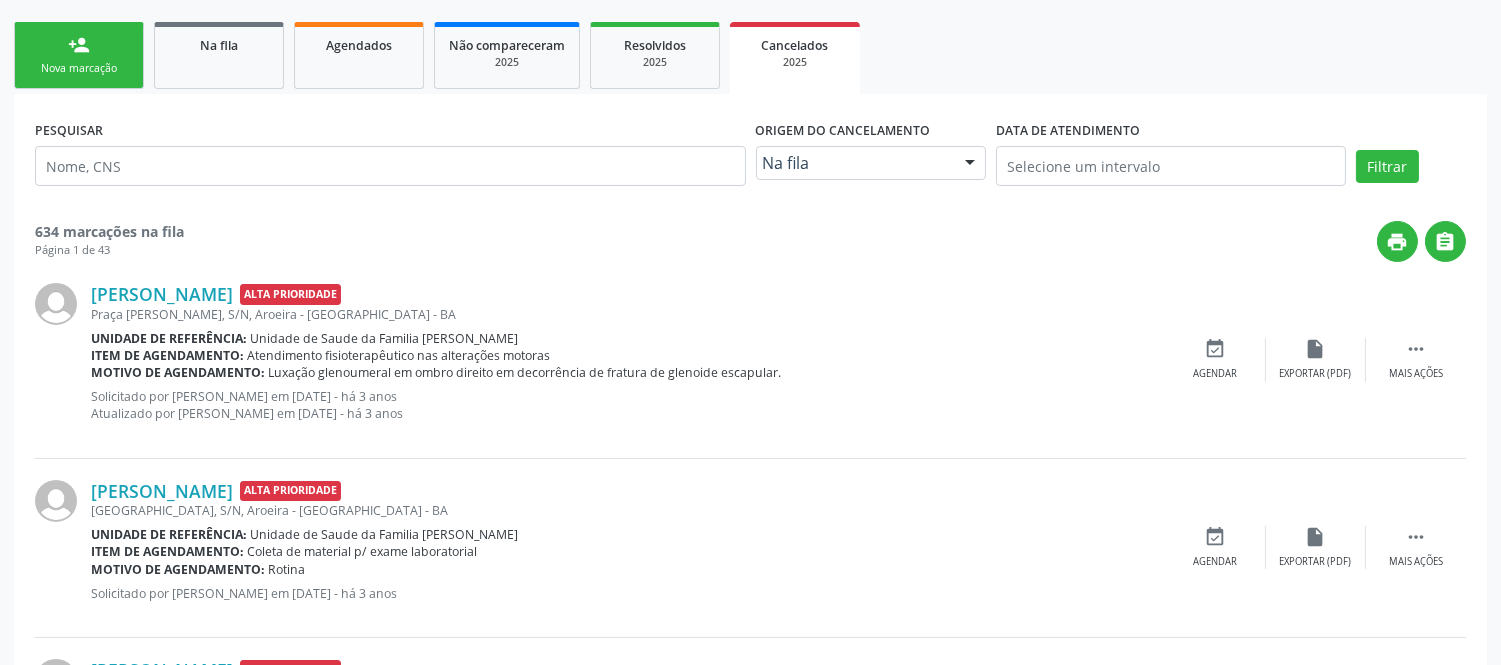 scroll, scrollTop: 0, scrollLeft: 0, axis: both 